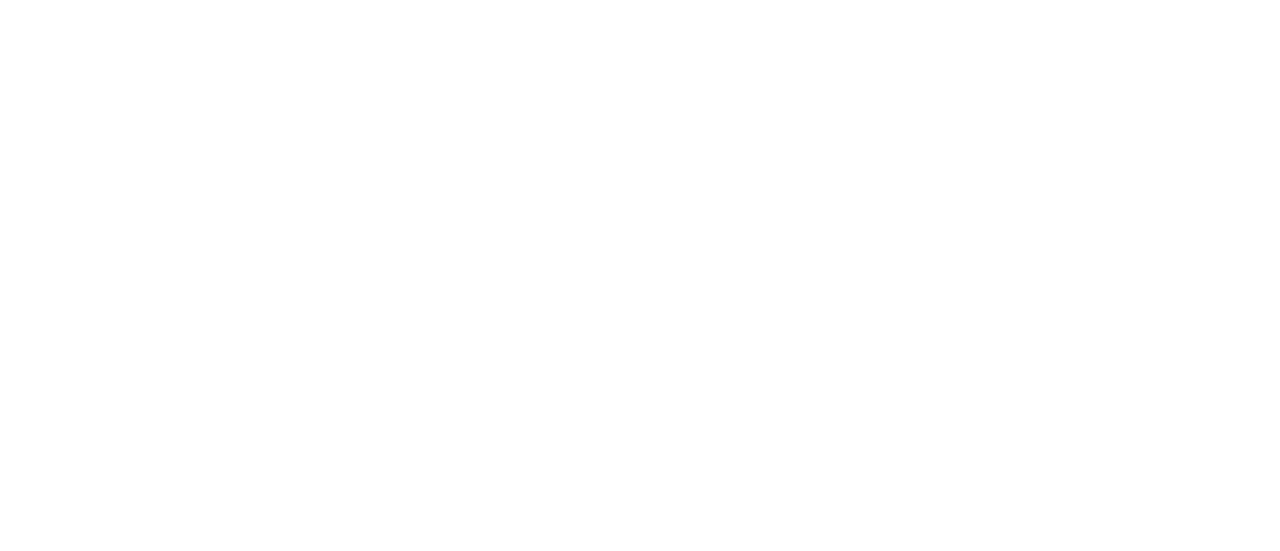 scroll, scrollTop: 0, scrollLeft: 0, axis: both 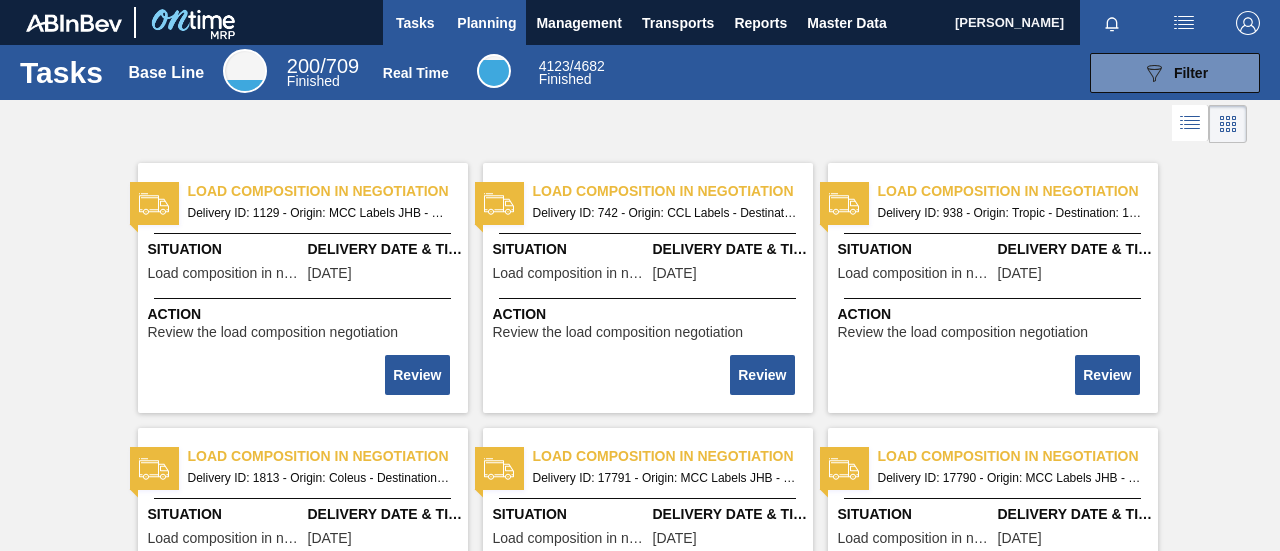 click on "Planning" at bounding box center (486, 23) 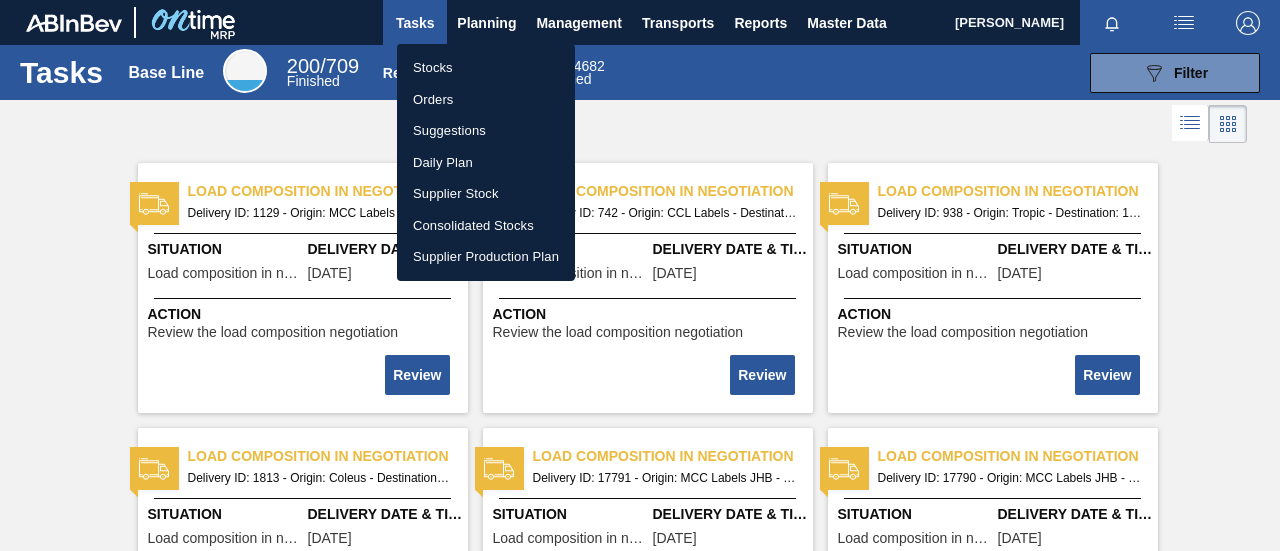 click on "Stocks" at bounding box center [486, 68] 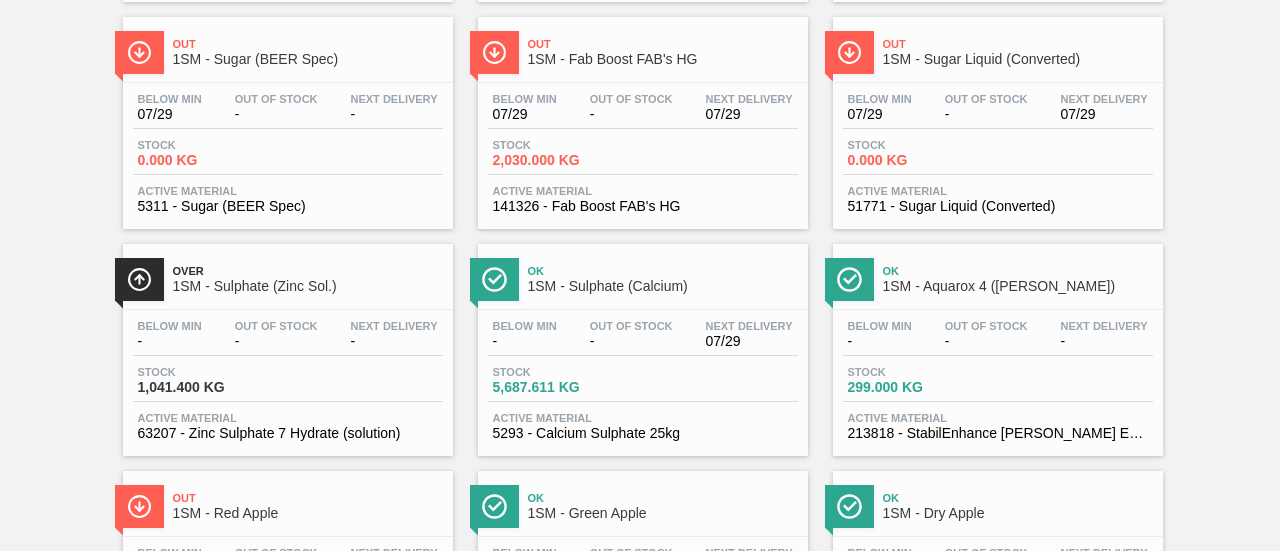 scroll, scrollTop: 700, scrollLeft: 0, axis: vertical 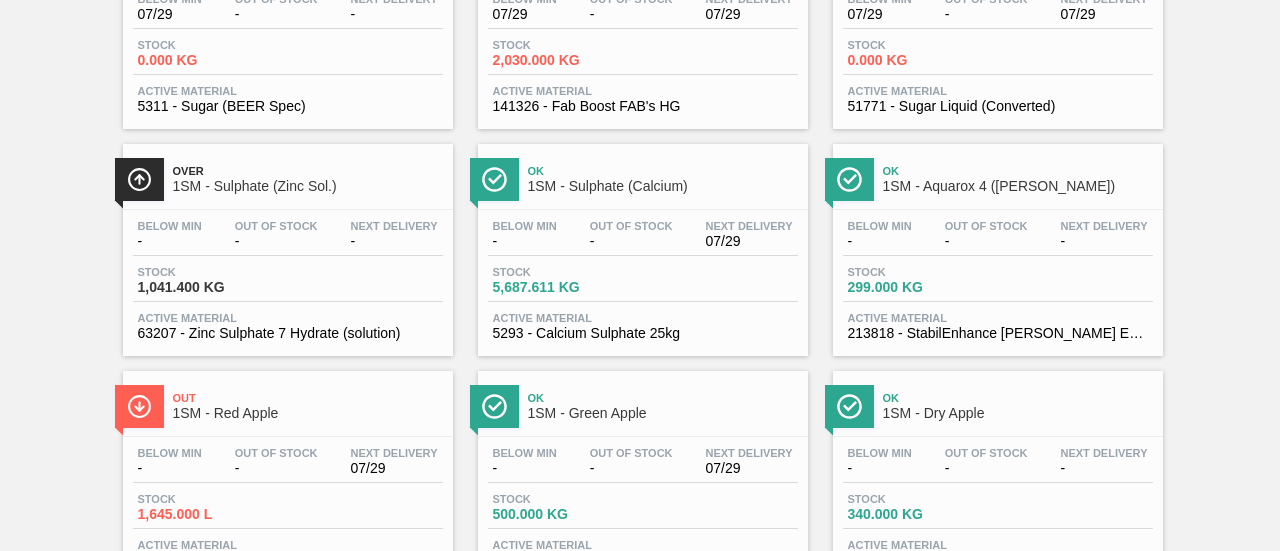 click on "Stock 5,687.611 KG" at bounding box center (643, 284) 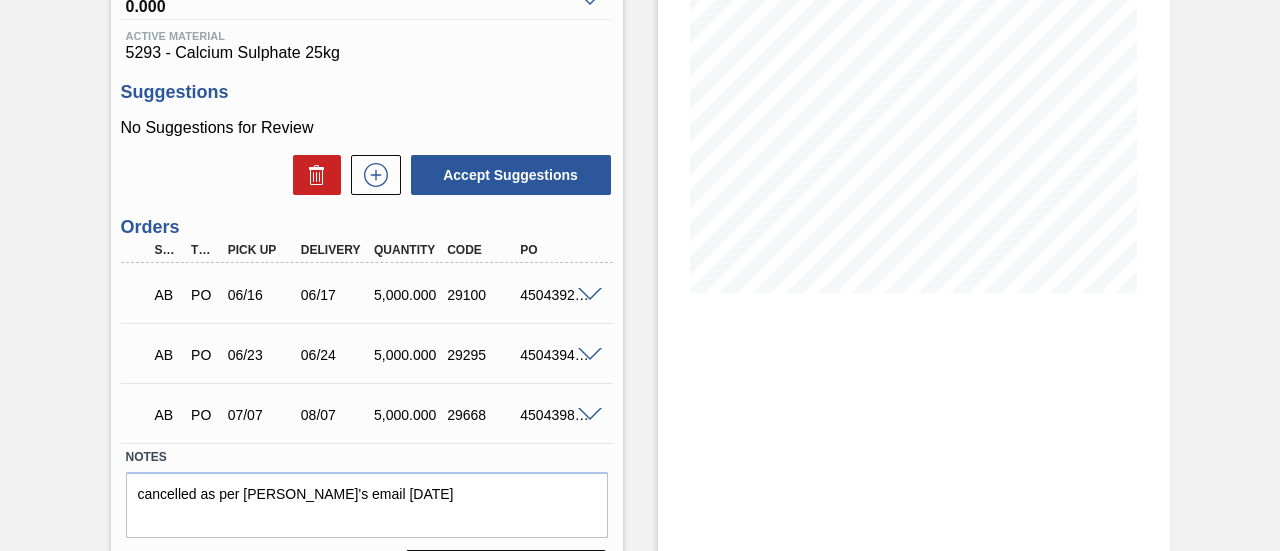 scroll, scrollTop: 300, scrollLeft: 0, axis: vertical 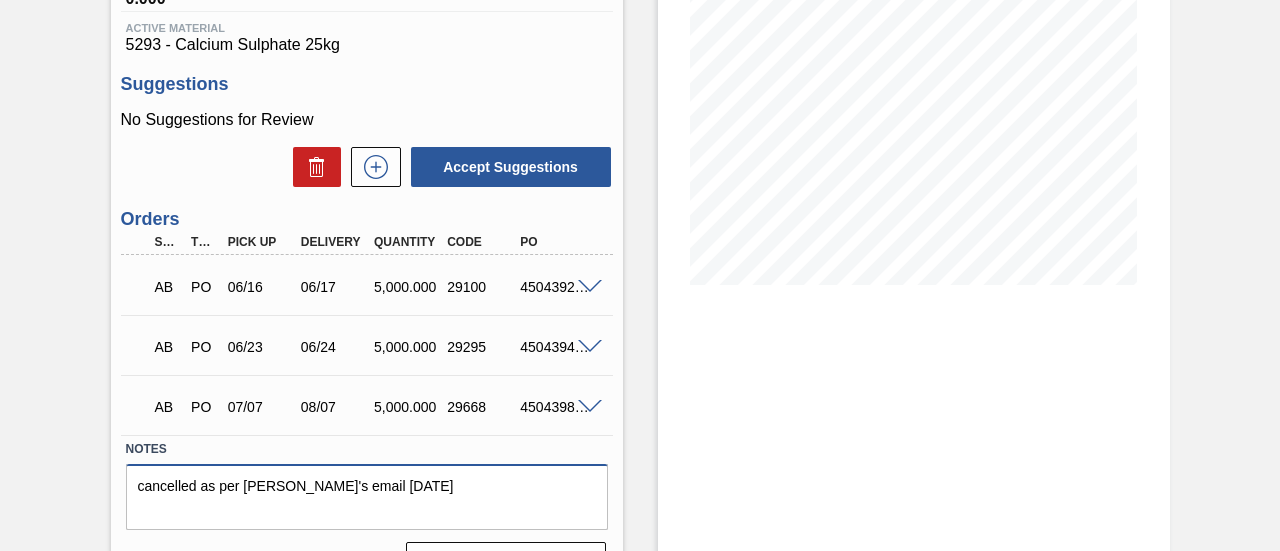 drag, startPoint x: 392, startPoint y: 489, endPoint x: 64, endPoint y: 493, distance: 328.02438 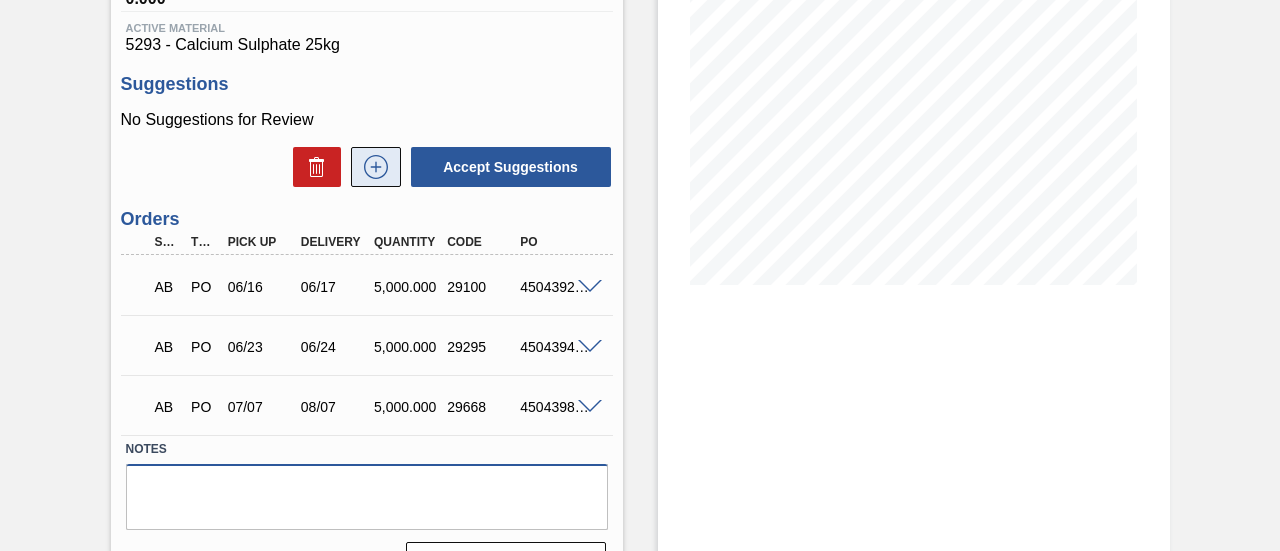 type 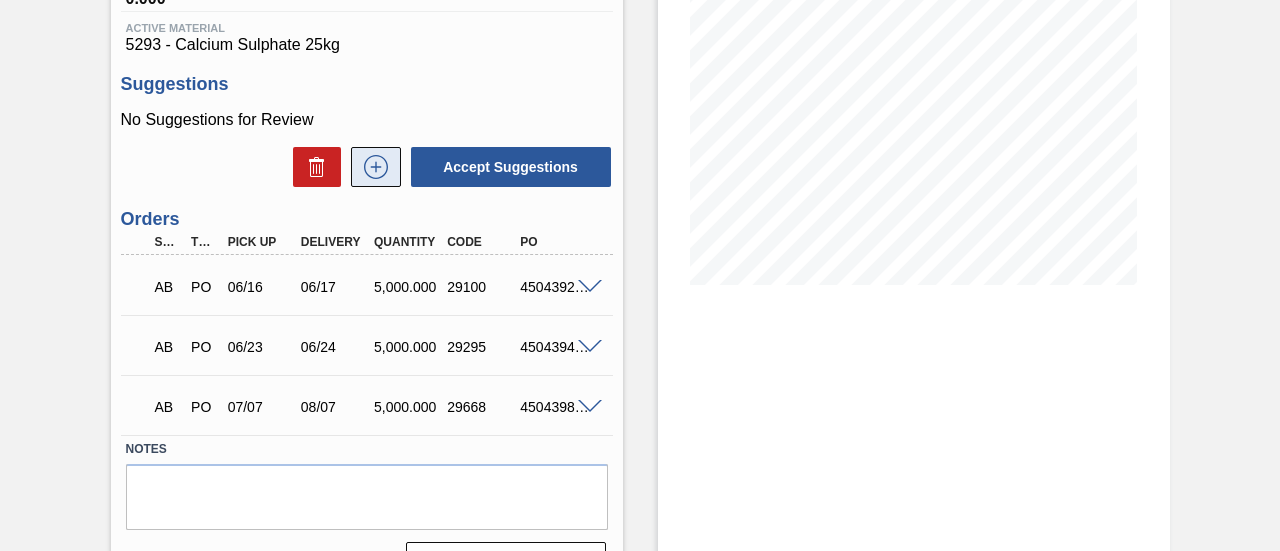 click 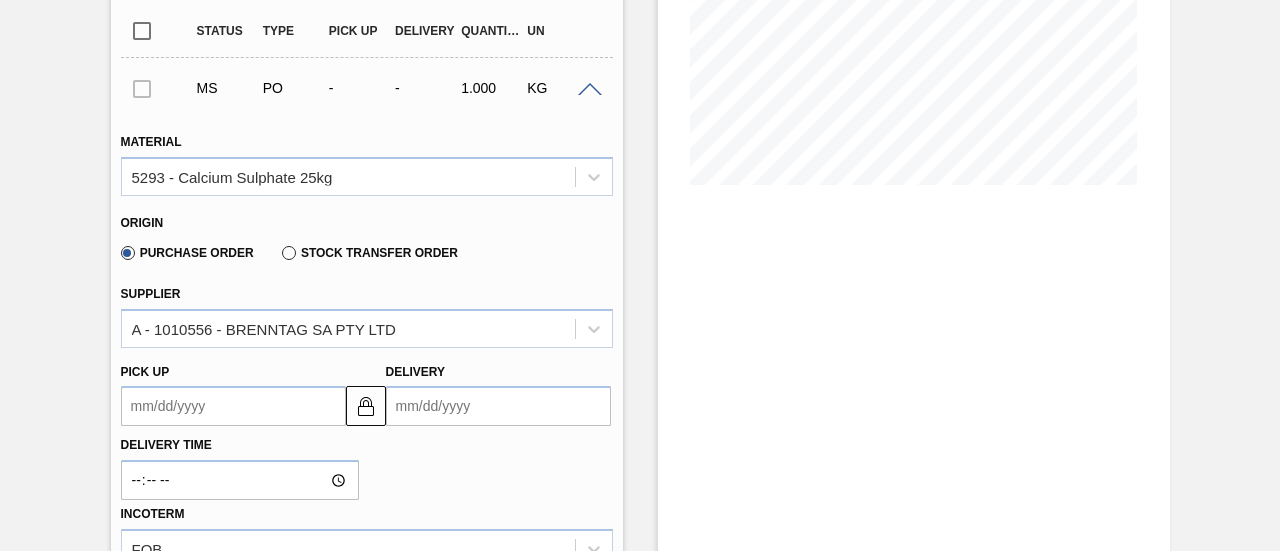 scroll, scrollTop: 500, scrollLeft: 0, axis: vertical 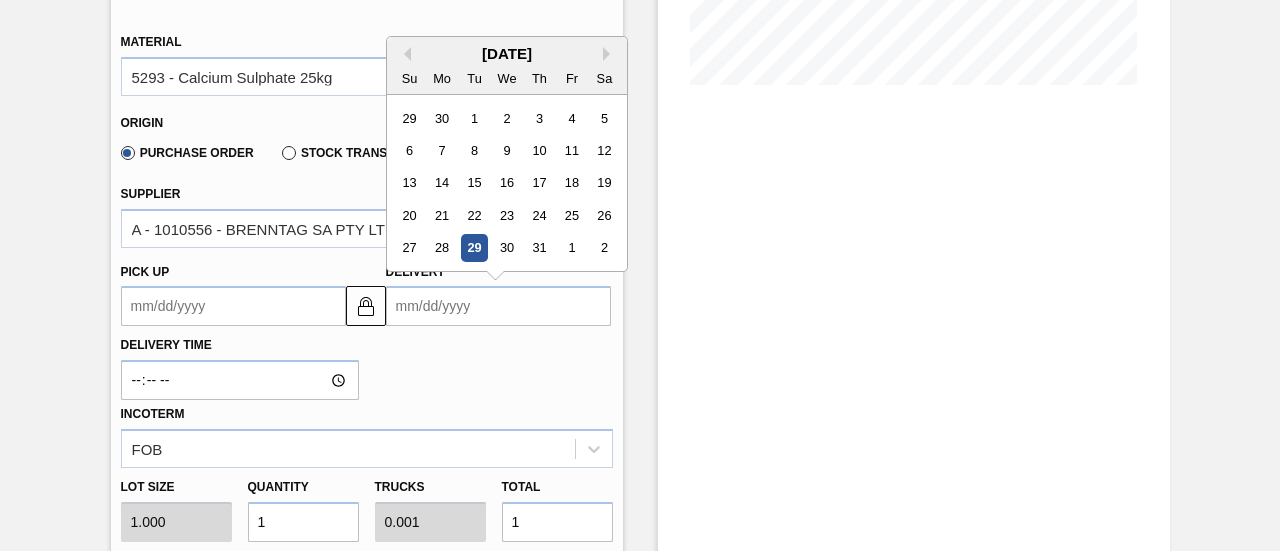 click on "Delivery" at bounding box center [498, 306] 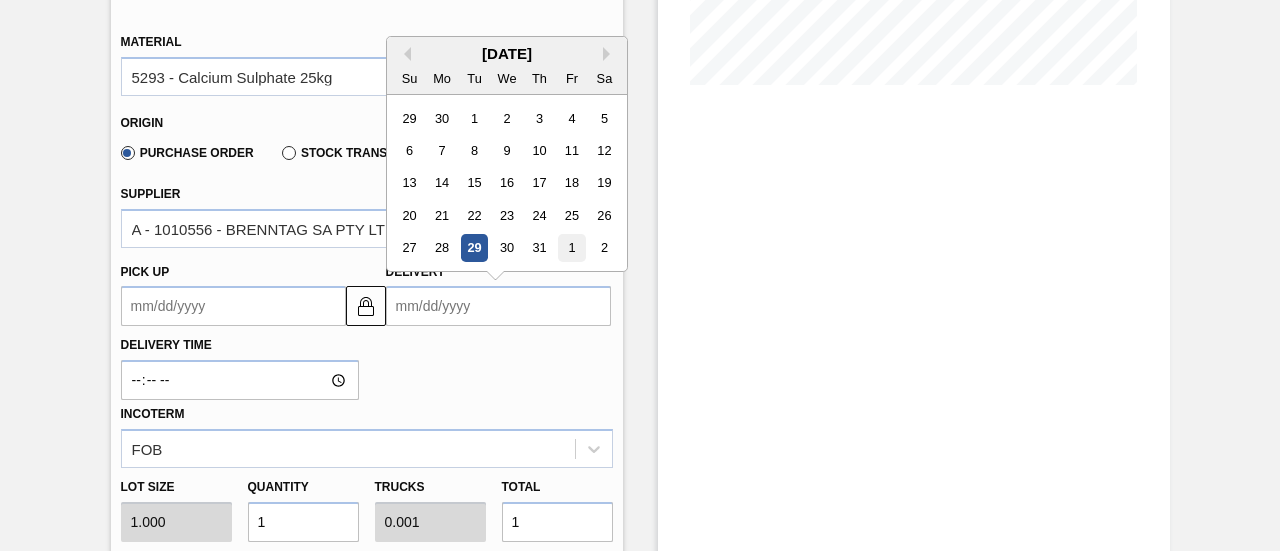 click on "1" at bounding box center (571, 248) 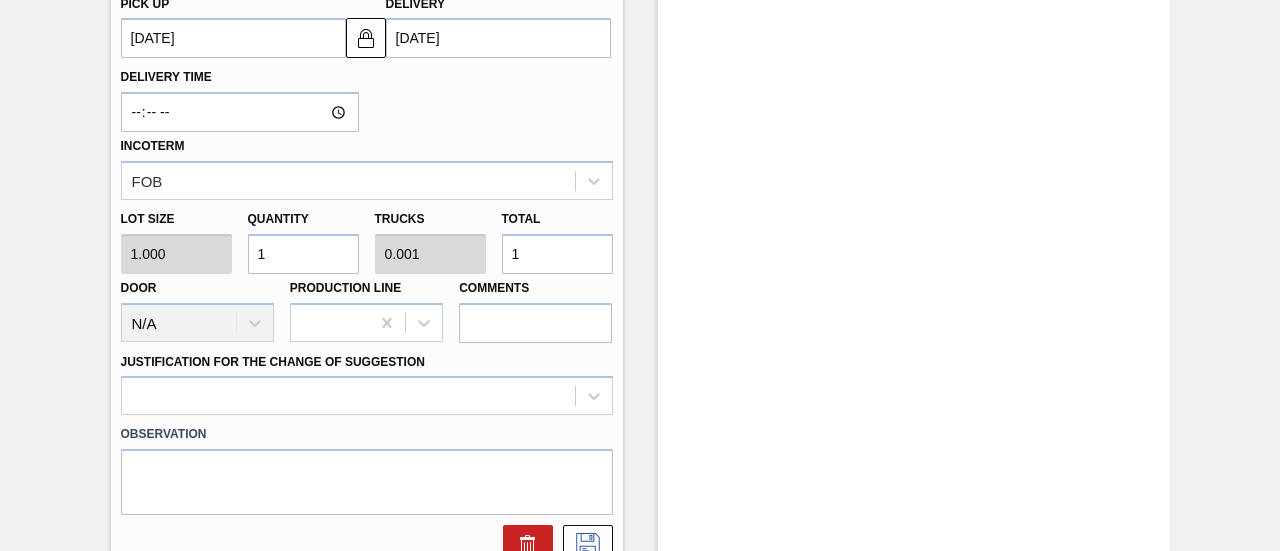 scroll, scrollTop: 800, scrollLeft: 0, axis: vertical 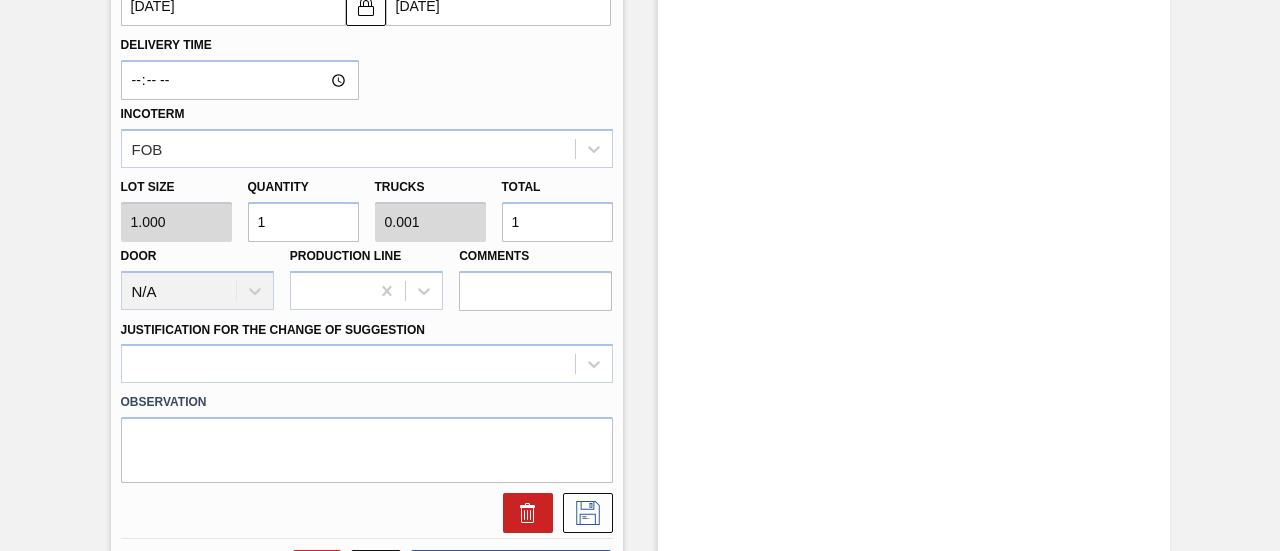 click on "Lot size 1.000 Quantity 1 Trucks 0.001 Total 1 Door N/A Production Line Comments" at bounding box center (367, 239) 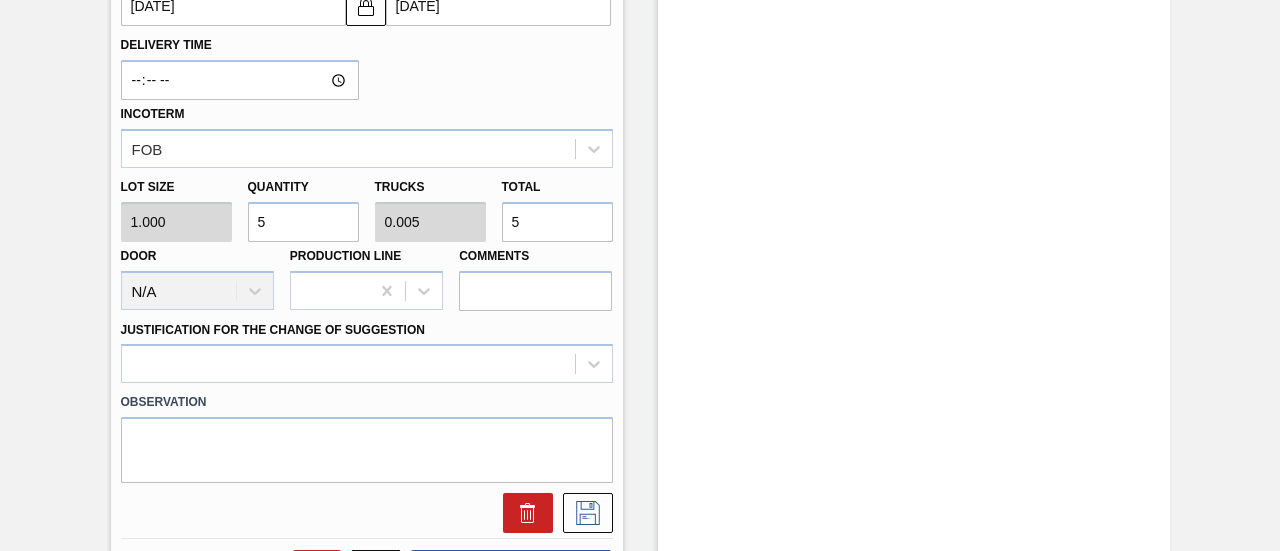 type on "50" 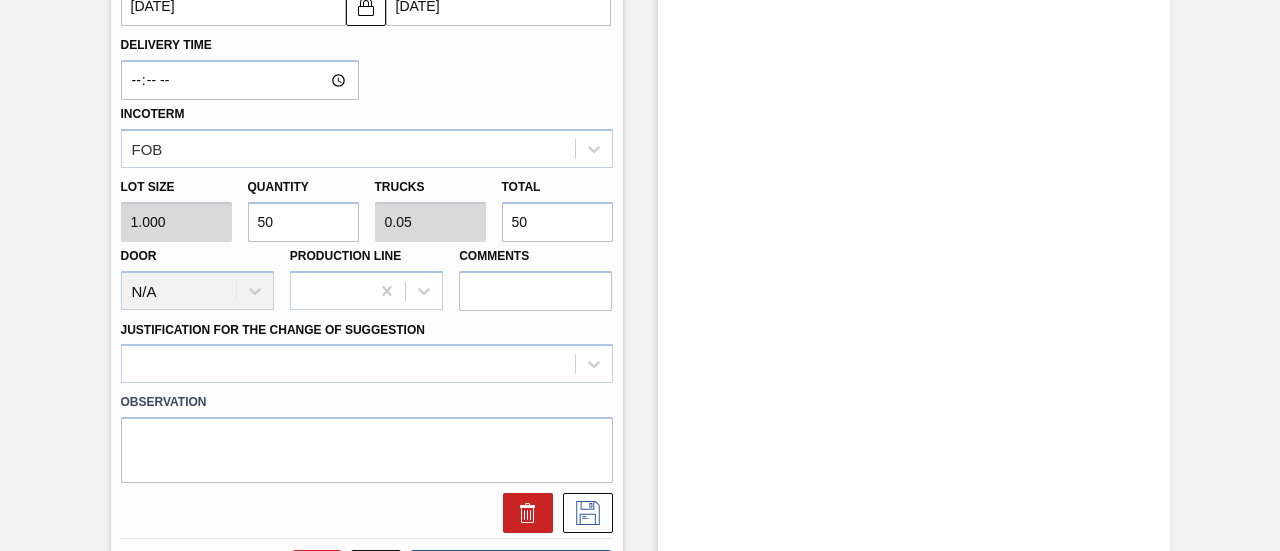 type on "500" 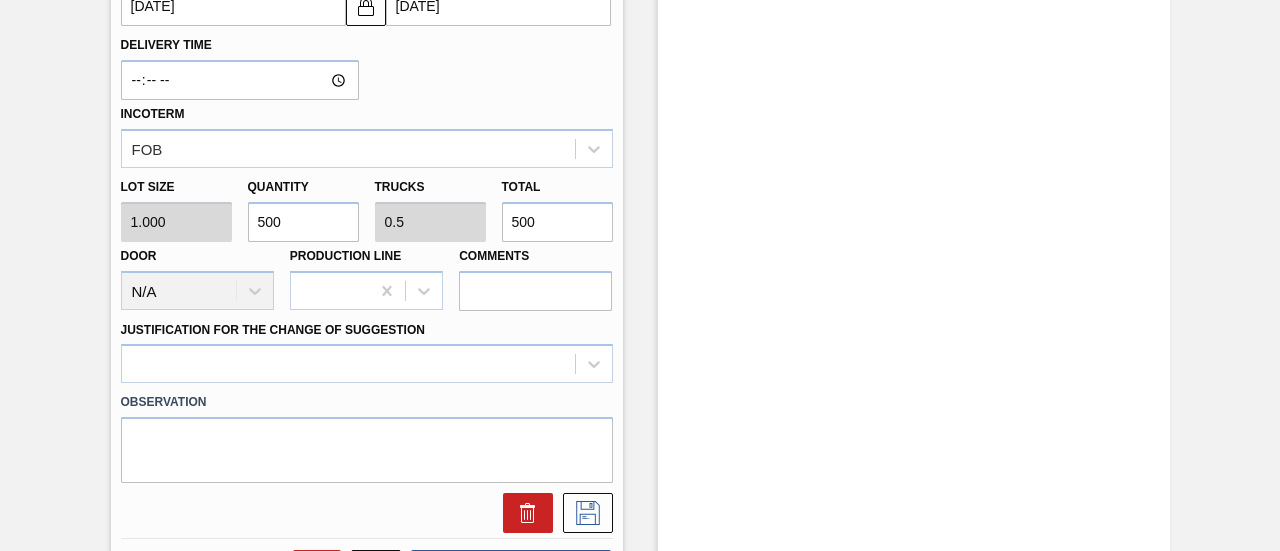 type on "5,000" 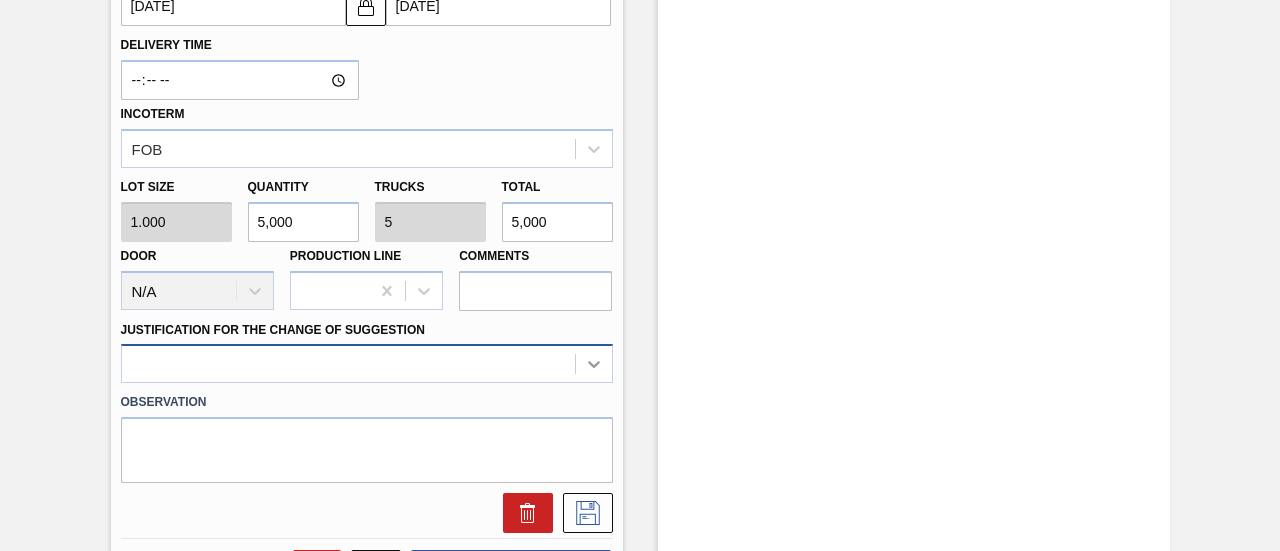 type on "5,000" 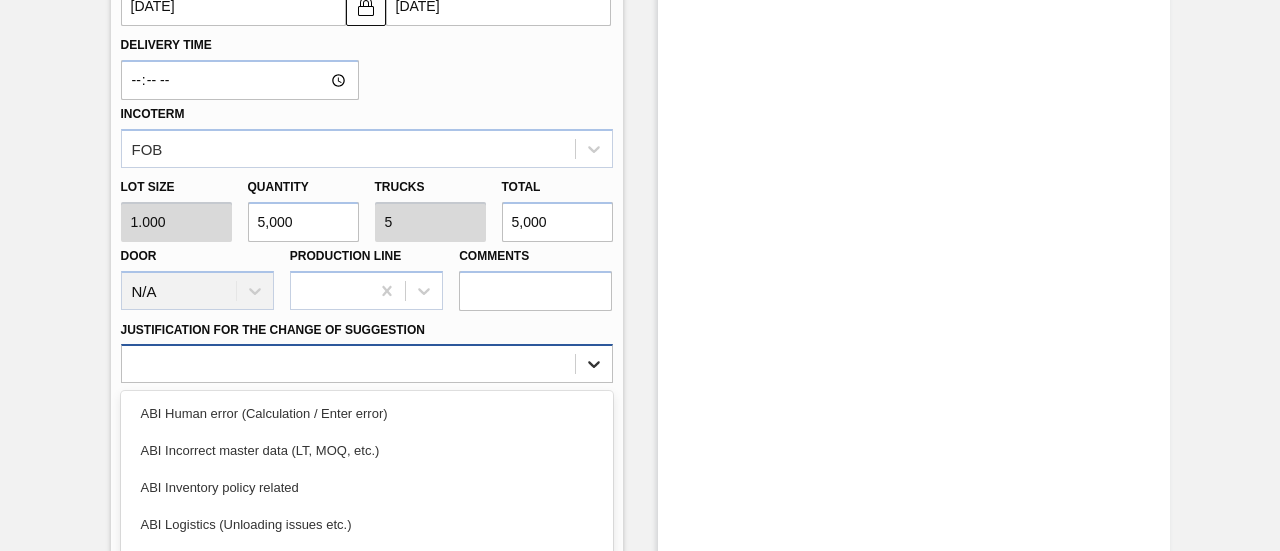 drag, startPoint x: 578, startPoint y: 358, endPoint x: 596, endPoint y: 336, distance: 28.42534 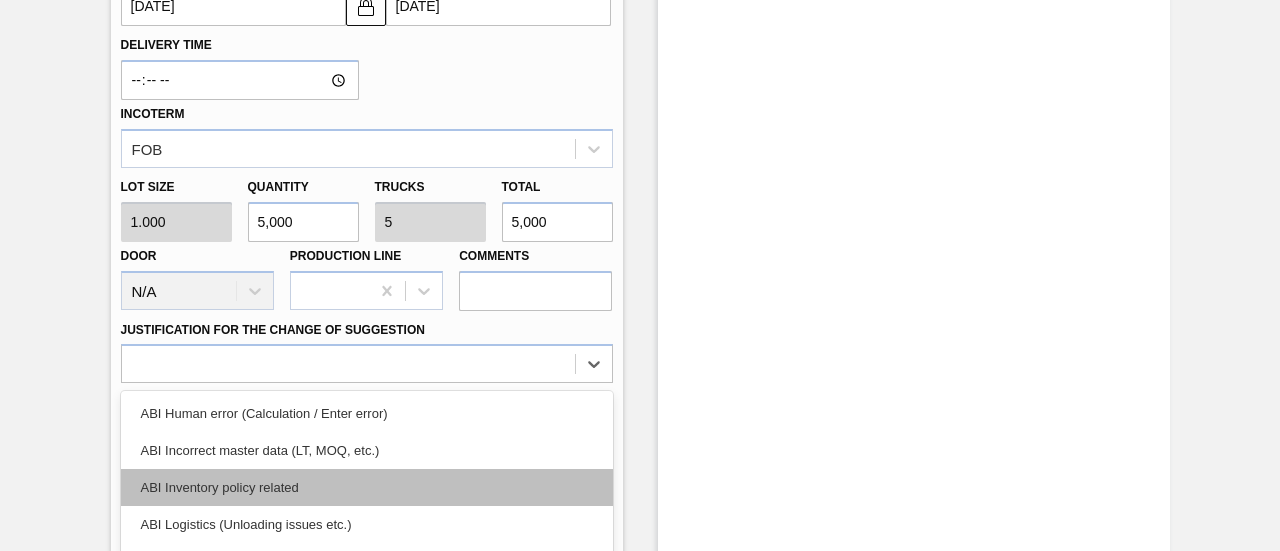 scroll, scrollTop: 950, scrollLeft: 0, axis: vertical 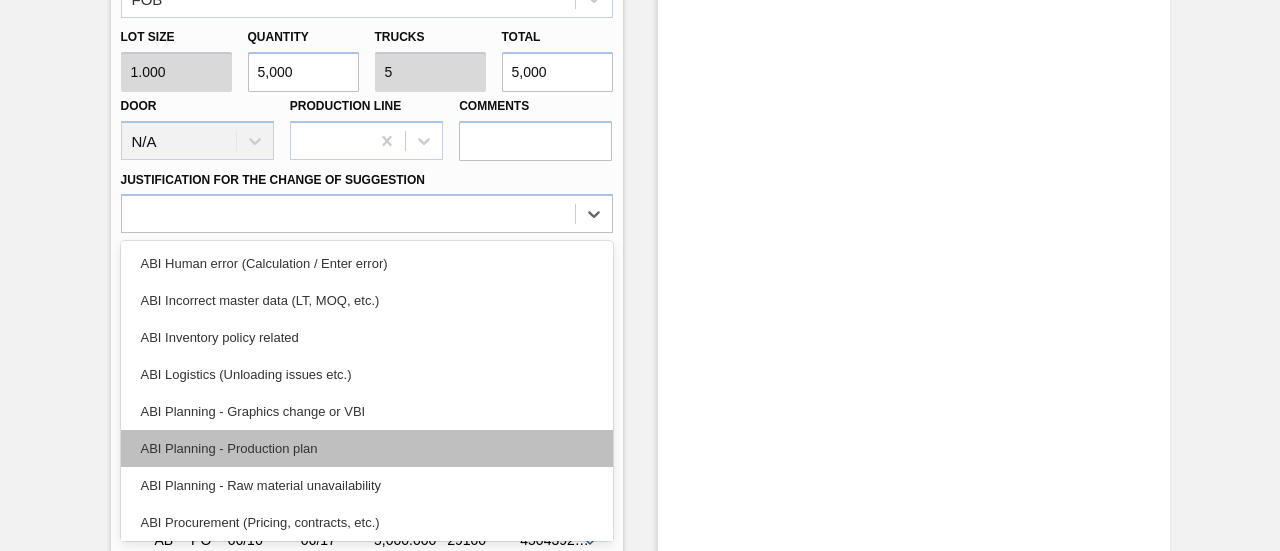 click on "ABI Planning - Production plan" at bounding box center [367, 448] 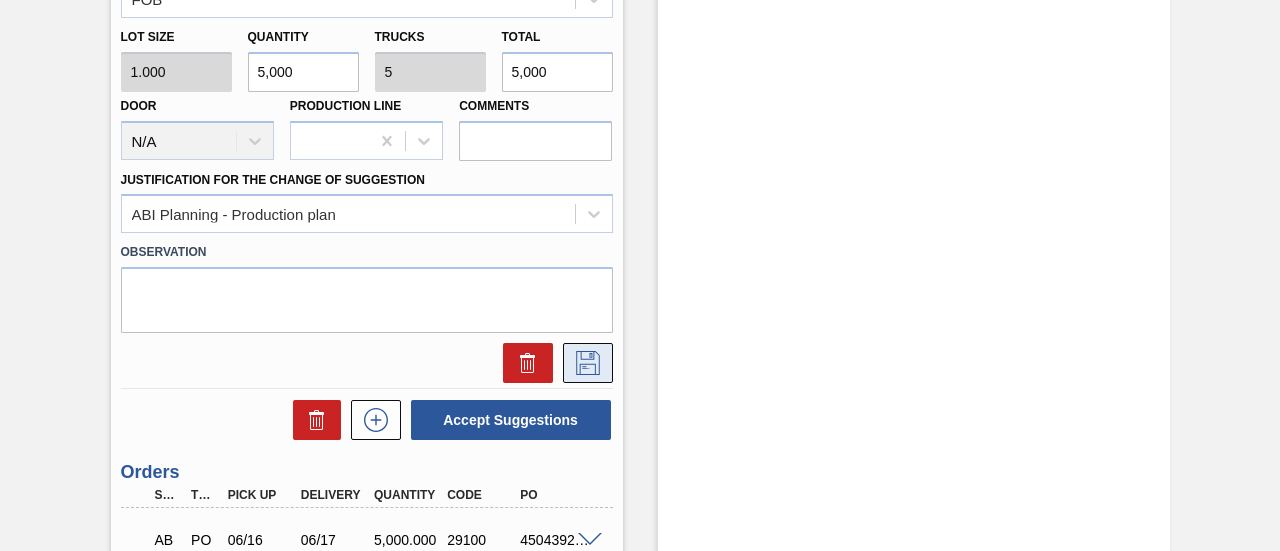 click 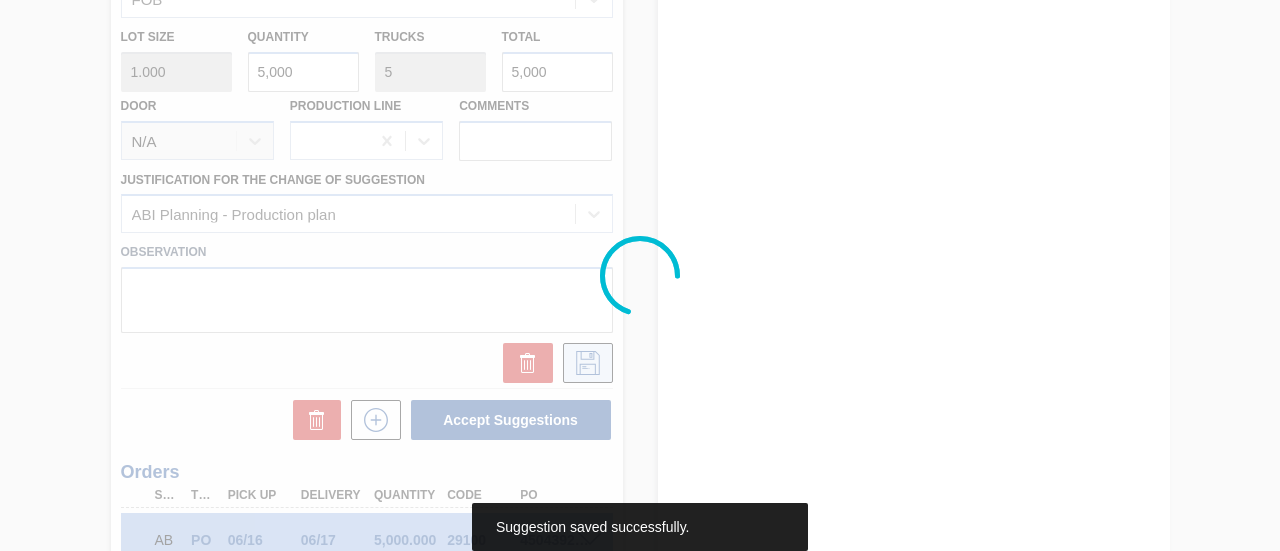 type on "cancelled as per [PERSON_NAME]'s email [DATE]" 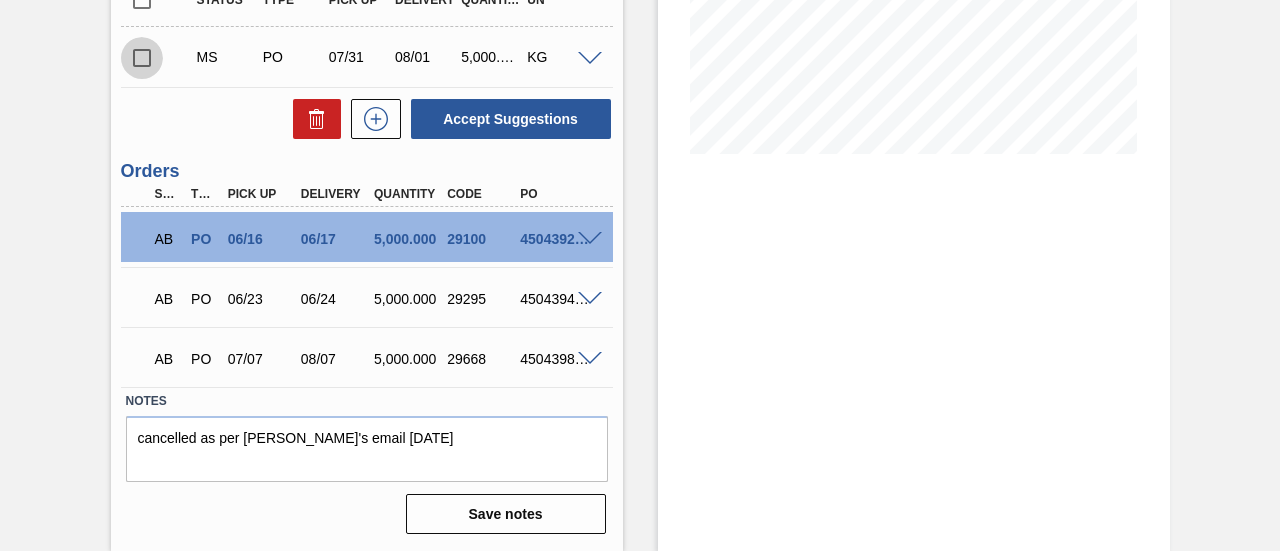 click at bounding box center [142, 58] 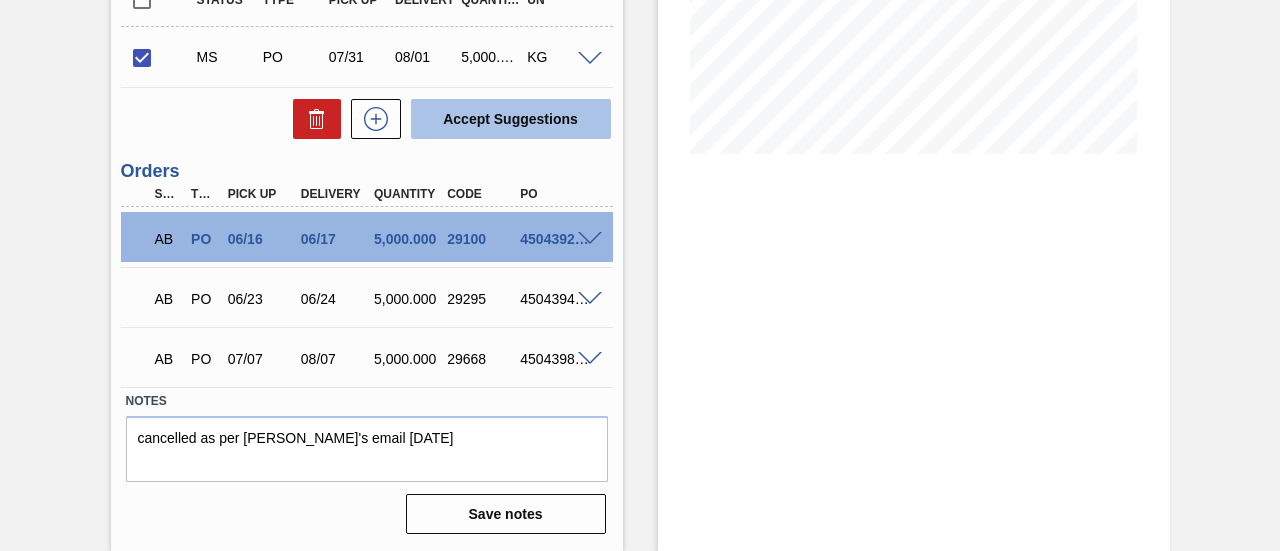 click on "Accept Suggestions" at bounding box center (511, 119) 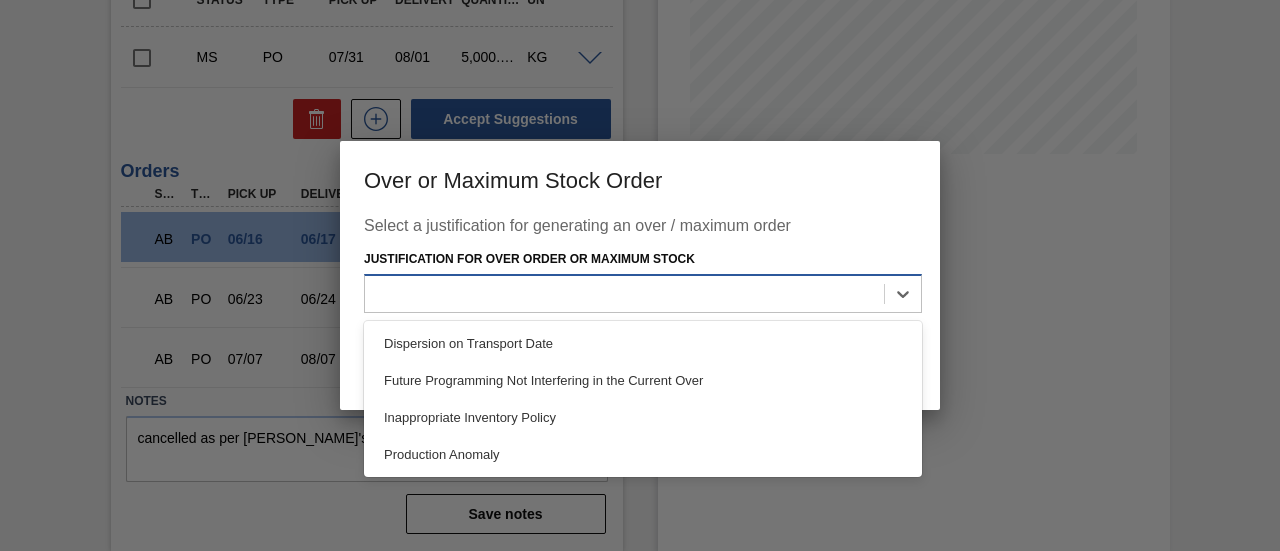 click at bounding box center (624, 293) 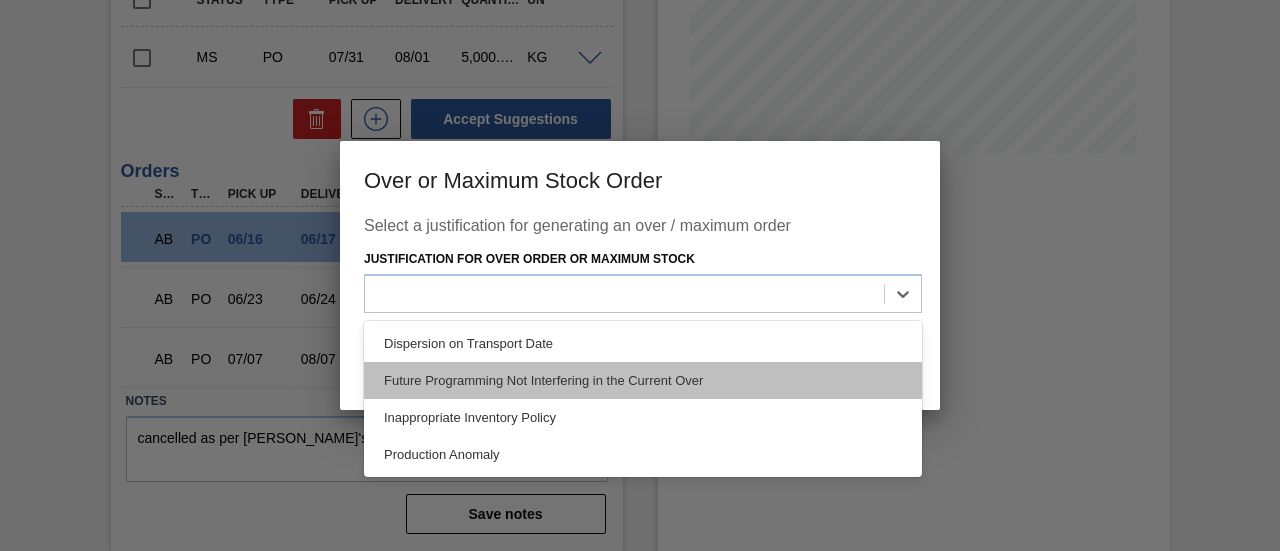 click on "Future Programming Not Interfering in the Current Over" at bounding box center [643, 380] 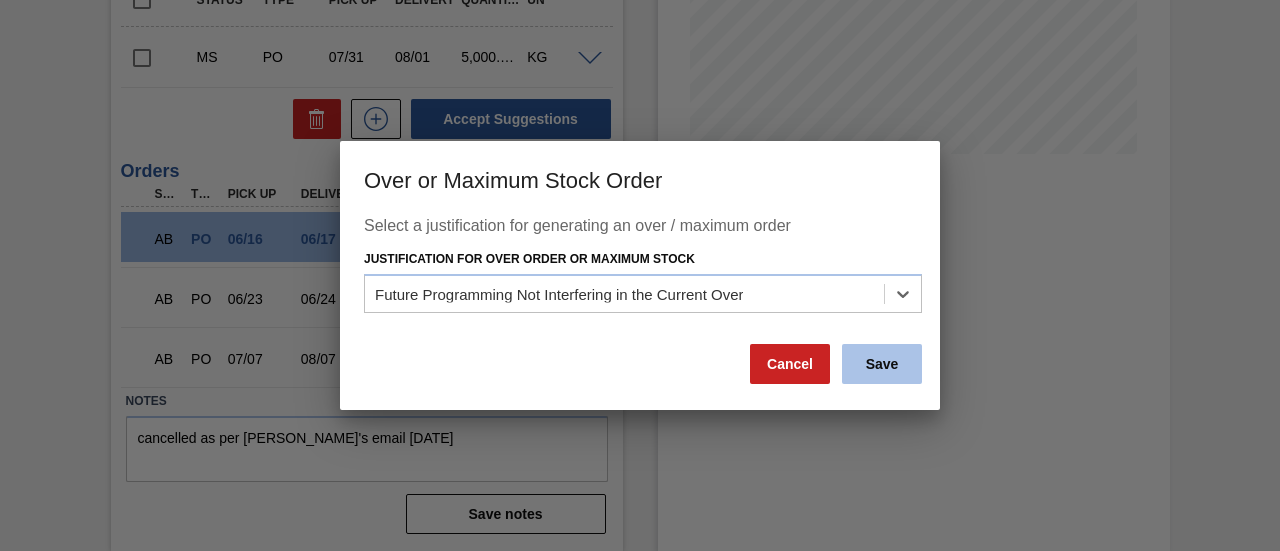 click on "Save" at bounding box center [882, 364] 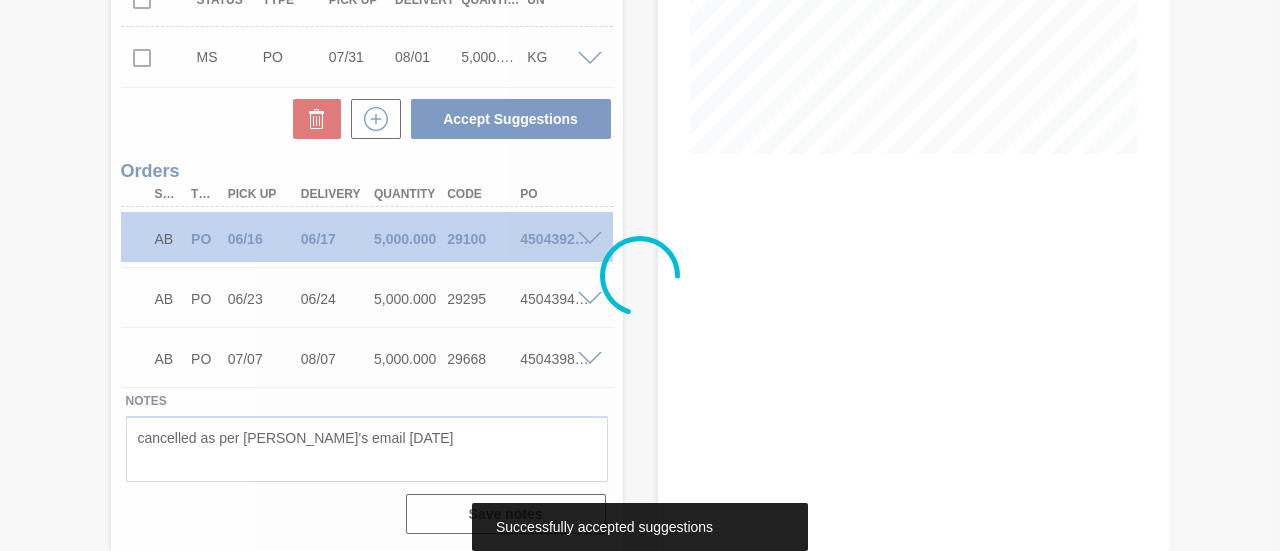 scroll, scrollTop: 385, scrollLeft: 0, axis: vertical 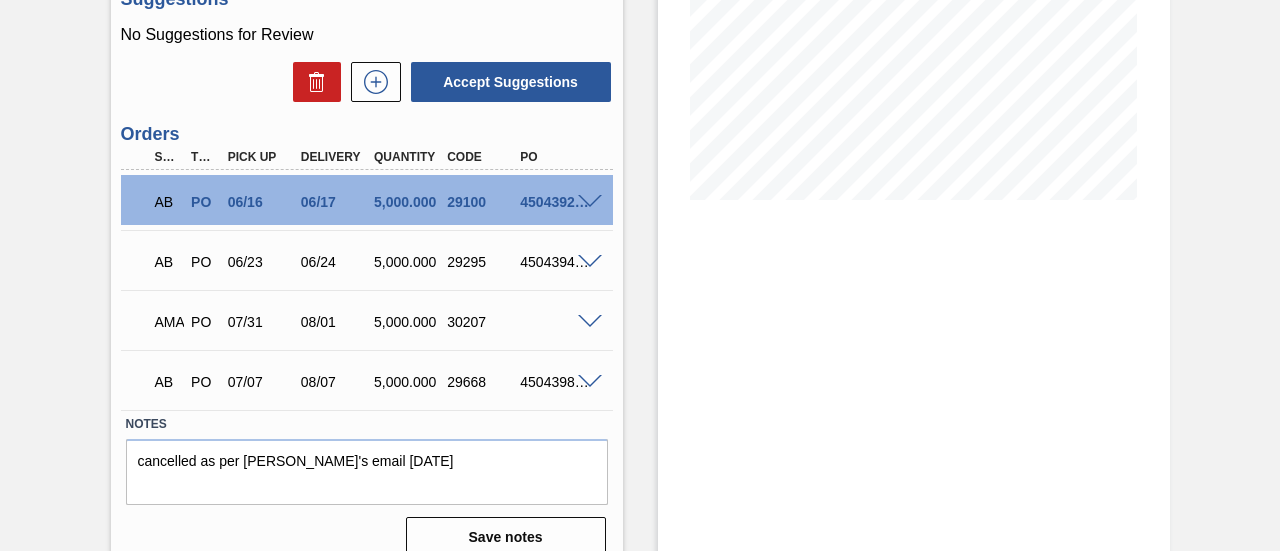 click at bounding box center [590, 322] 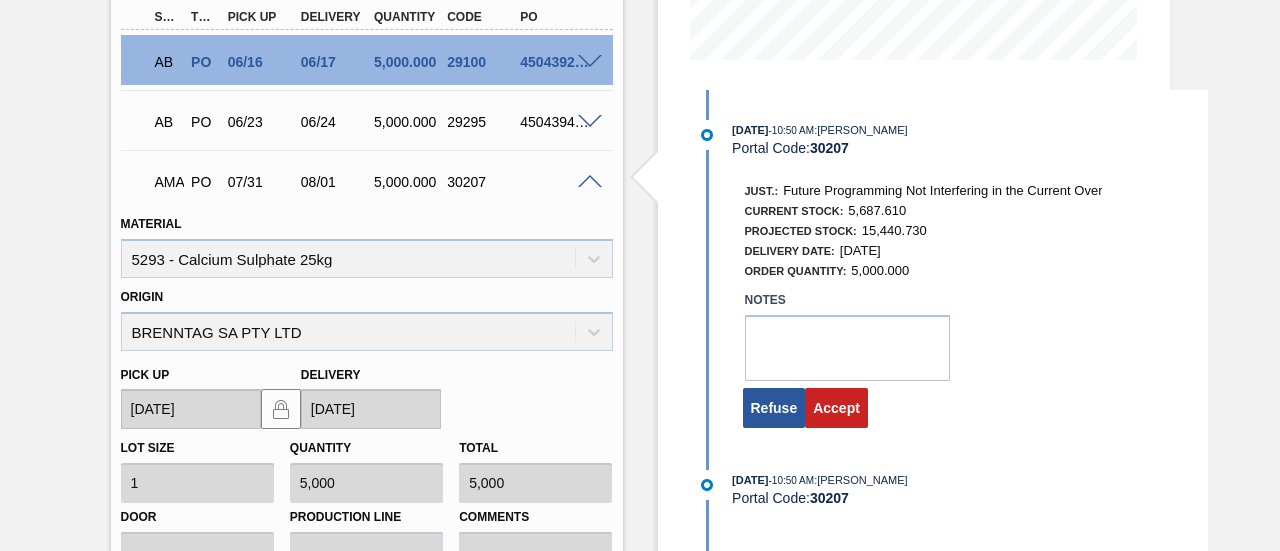 scroll, scrollTop: 494, scrollLeft: 0, axis: vertical 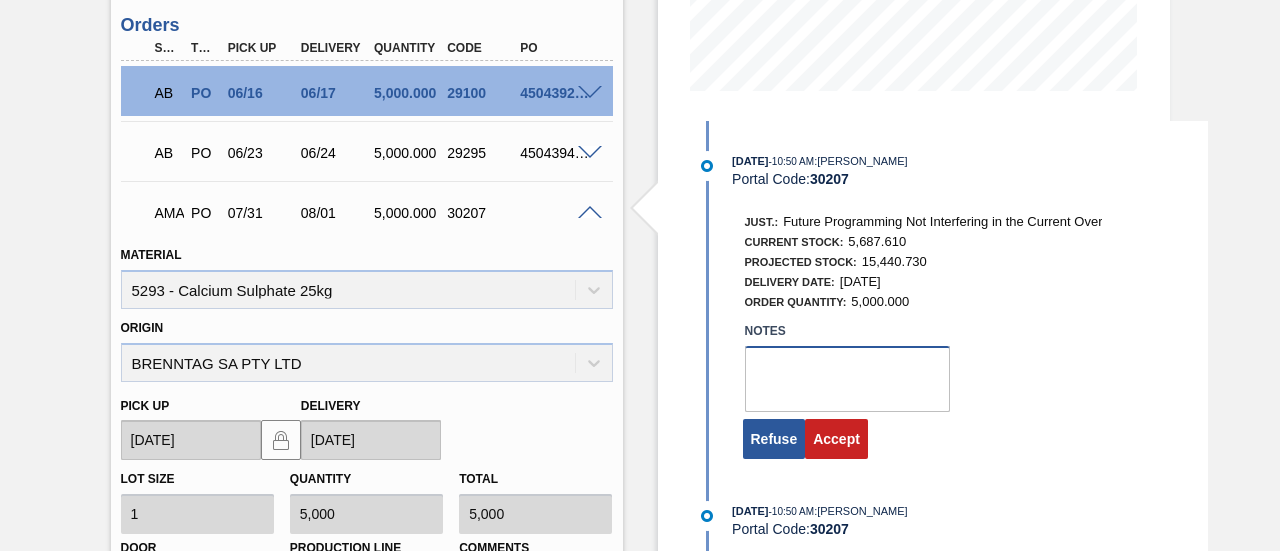 click at bounding box center [847, 379] 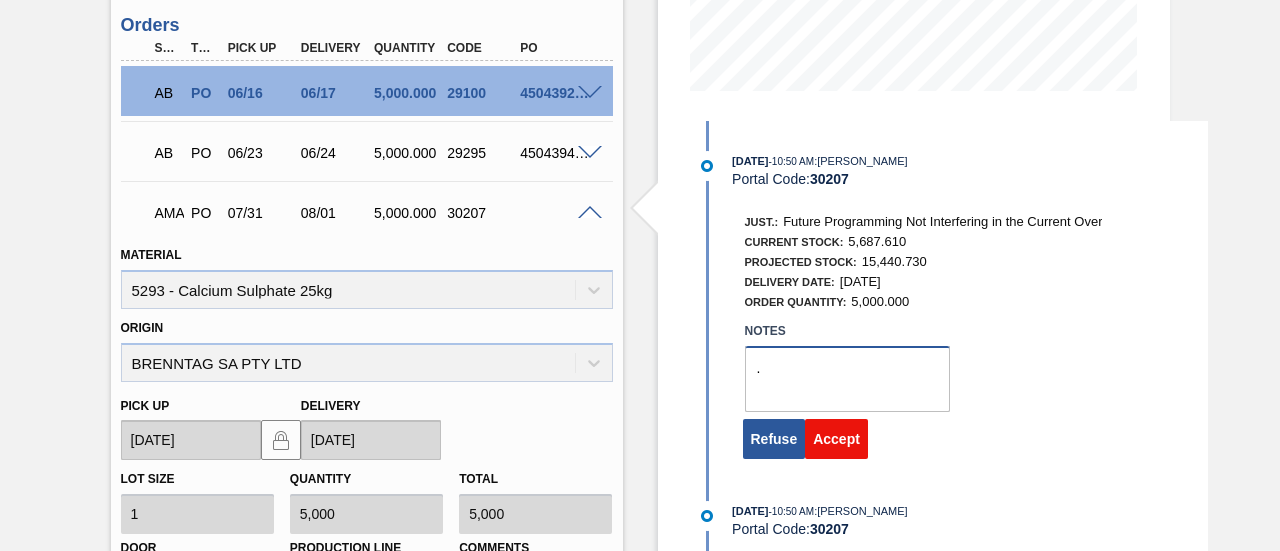 type on "." 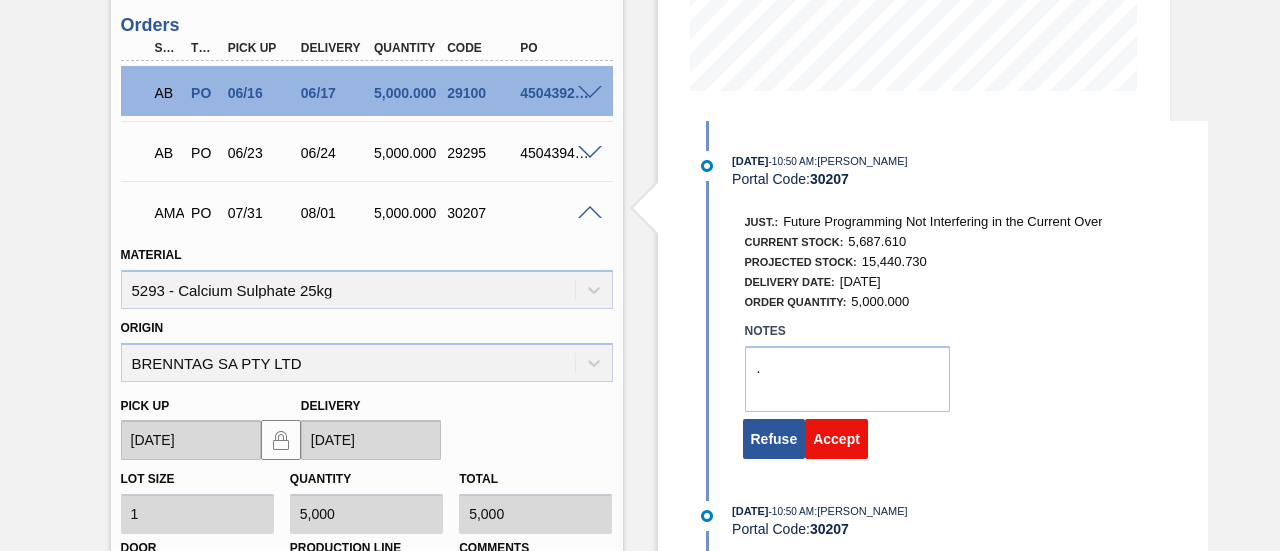 click on "Accept" at bounding box center (836, 439) 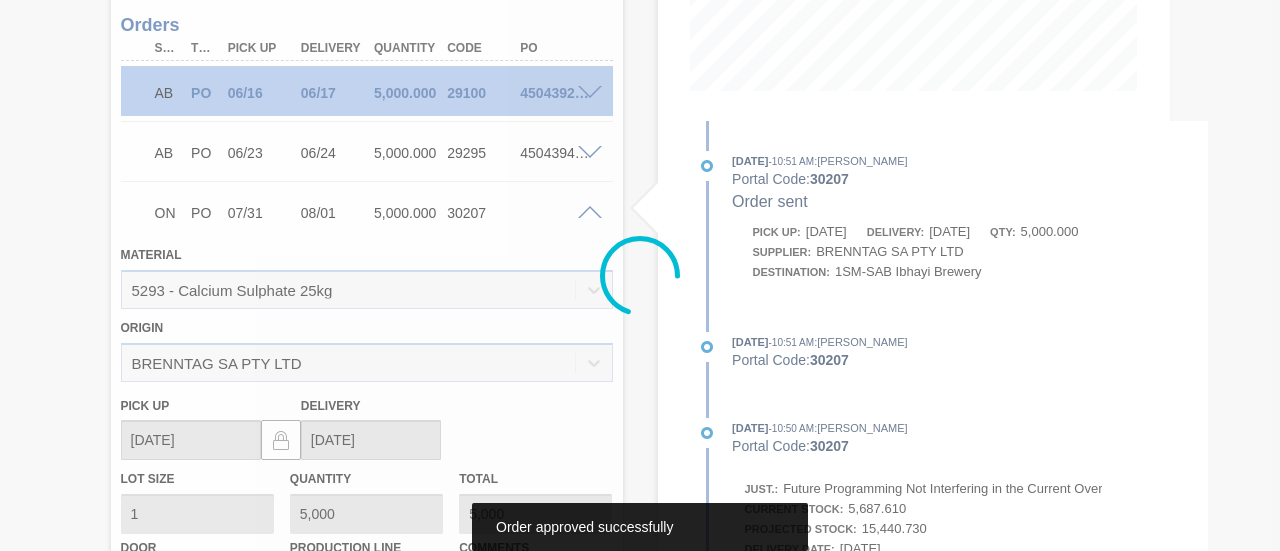 scroll, scrollTop: 410, scrollLeft: 0, axis: vertical 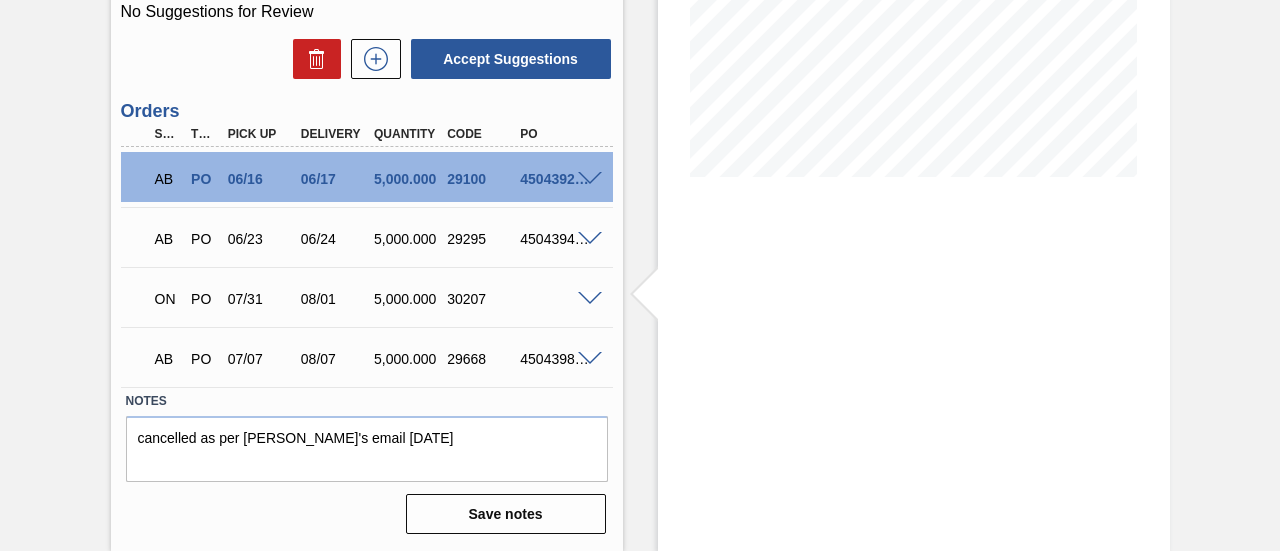 click at bounding box center [590, 299] 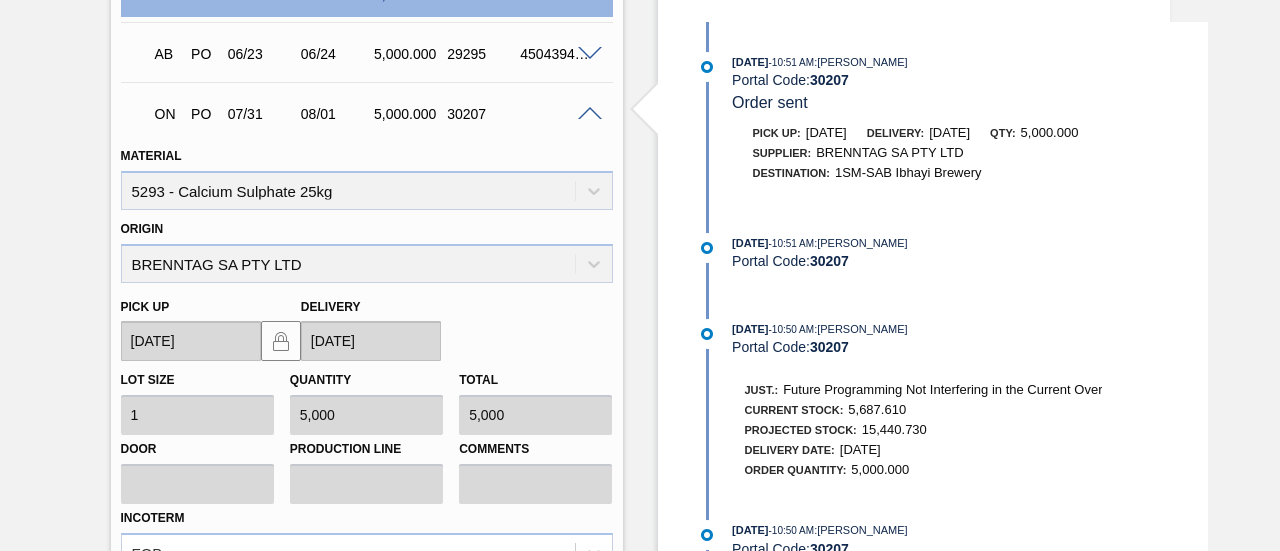 scroll, scrollTop: 494, scrollLeft: 0, axis: vertical 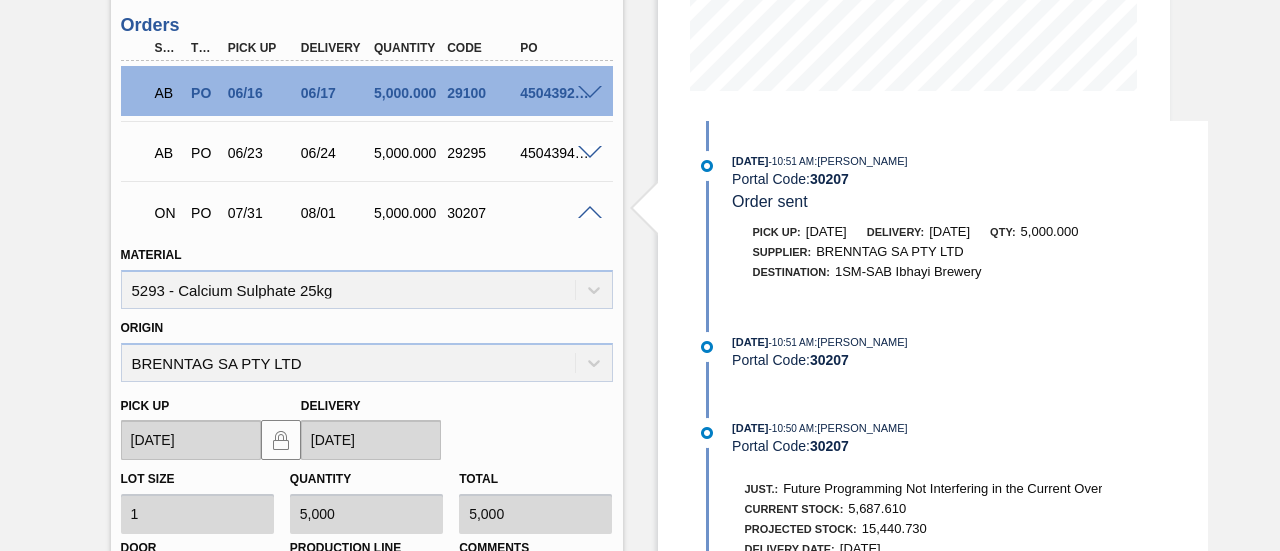 click on "Stock From [DATE] to [DATE] Filter [DATE]  10:51 AM :  [PERSON_NAME] Portal Code:  30207 Order sent Pick up: [DATE] Delivery: [DATE] Qty: 5,000.000 Supplier: BRENNTAG SA PTY LTD Destination: 1SM-SAB Ibhayi Brewery [DATE]  10:51 AM :  [PERSON_NAME] Portal Code:  30207 [DATE]  10:50 AM :  [PERSON_NAME] Portal Code:  30207   Just.:  Future Programming Not Interfering in the Current Over Current Stock: 5,687.610 Projected Stock:  15,440.730 Delivery Date:  [DATE] Order Quantity:  5,000.000 [DATE]  10:50 AM :  [PERSON_NAME] Portal Code:  30207 [DATE]  10:50 AM :  [PERSON_NAME] Portal Code:  30207 Purchase order Created" at bounding box center (914, 278) 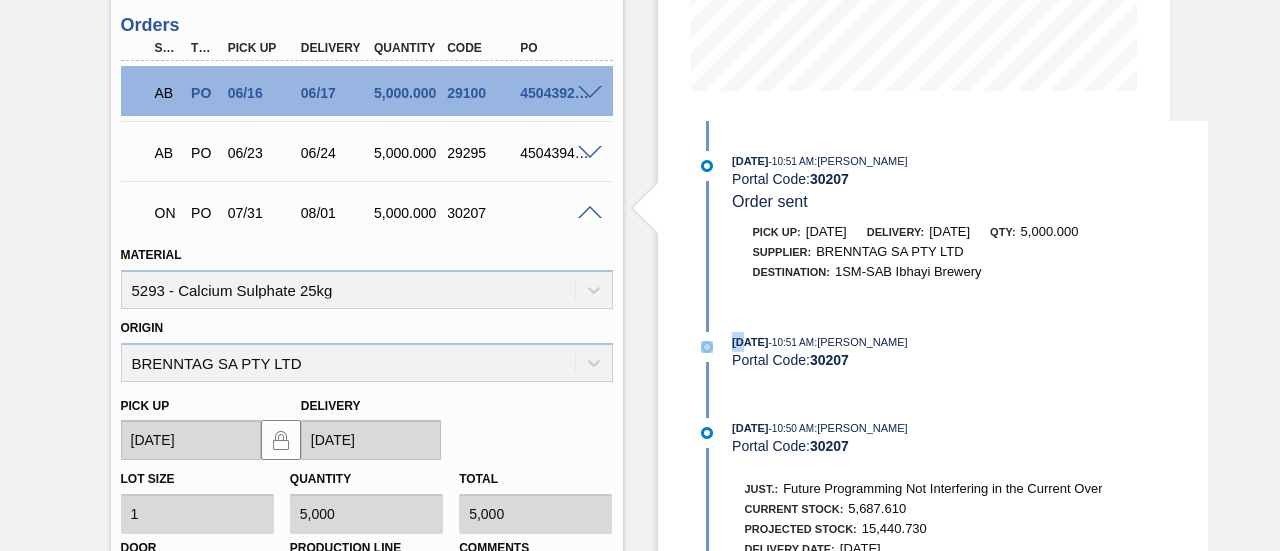 click on "Stock From [DATE] to [DATE] Filter [DATE]  10:51 AM :  [PERSON_NAME] Portal Code:  30207 Order sent Pick up: [DATE] Delivery: [DATE] Qty: 5,000.000 Supplier: BRENNTAG SA PTY LTD Destination: 1SM-SAB Ibhayi Brewery [DATE]  10:51 AM :  [PERSON_NAME] Portal Code:  30207 [DATE]  10:50 AM :  [PERSON_NAME] Portal Code:  30207   Just.:  Future Programming Not Interfering in the Current Over Current Stock: 5,687.610 Projected Stock:  15,440.730 Delivery Date:  [DATE] Order Quantity:  5,000.000 [DATE]  10:50 AM :  [PERSON_NAME] Portal Code:  30207 [DATE]  10:50 AM :  [PERSON_NAME] Portal Code:  30207 Purchase order Created" at bounding box center [914, 278] 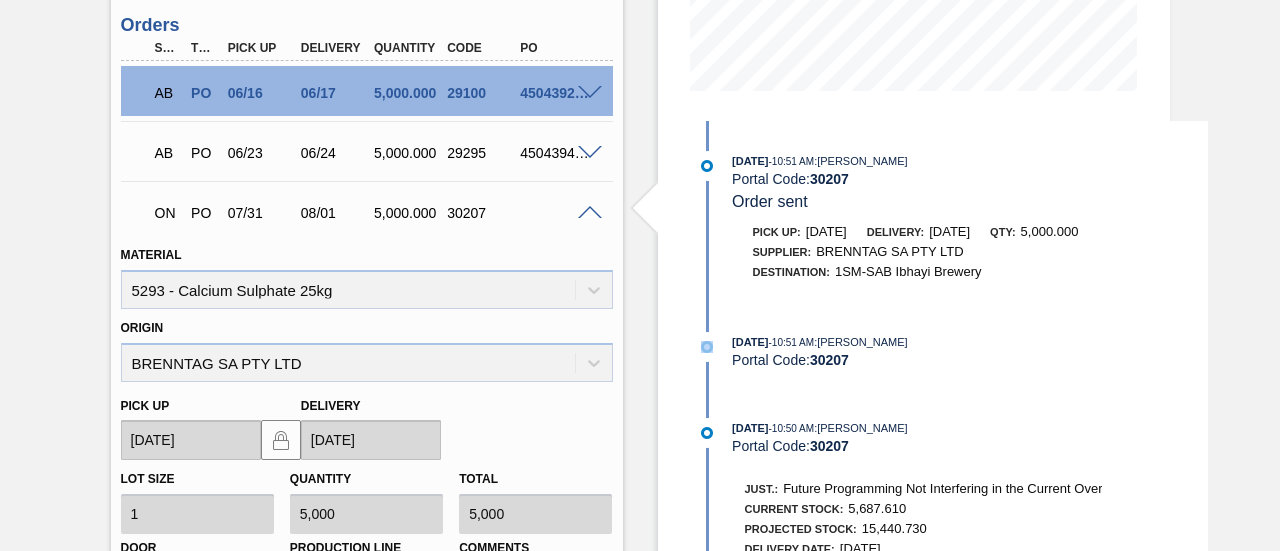 click on "Stock From [DATE] to [DATE] Filter [DATE]  10:51 AM :  [PERSON_NAME] Portal Code:  30207 Order sent Pick up: [DATE] Delivery: [DATE] Qty: 5,000.000 Supplier: BRENNTAG SA PTY LTD Destination: 1SM-SAB Ibhayi Brewery [DATE]  10:51 AM :  [PERSON_NAME] Portal Code:  30207 [DATE]  10:50 AM :  [PERSON_NAME] Portal Code:  30207   Just.:  Future Programming Not Interfering in the Current Over Current Stock: 5,687.610 Projected Stock:  15,440.730 Delivery Date:  [DATE] Order Quantity:  5,000.000 [DATE]  10:50 AM :  [PERSON_NAME] Portal Code:  30207 [DATE]  10:50 AM :  [PERSON_NAME] Portal Code:  30207 Purchase order Created" at bounding box center [914, 278] 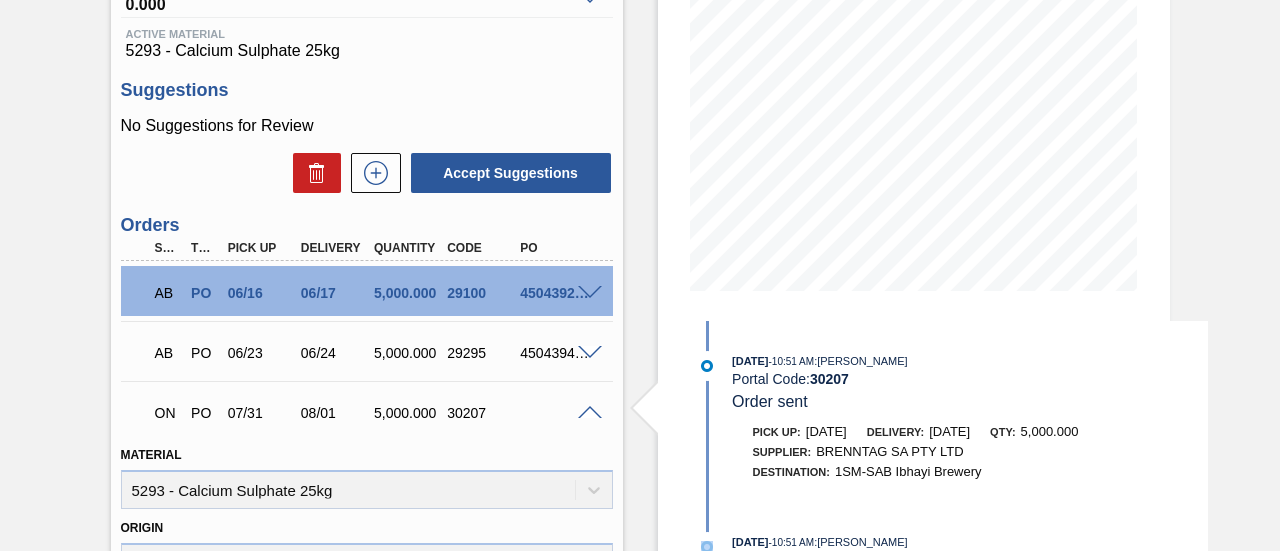 scroll, scrollTop: 0, scrollLeft: 0, axis: both 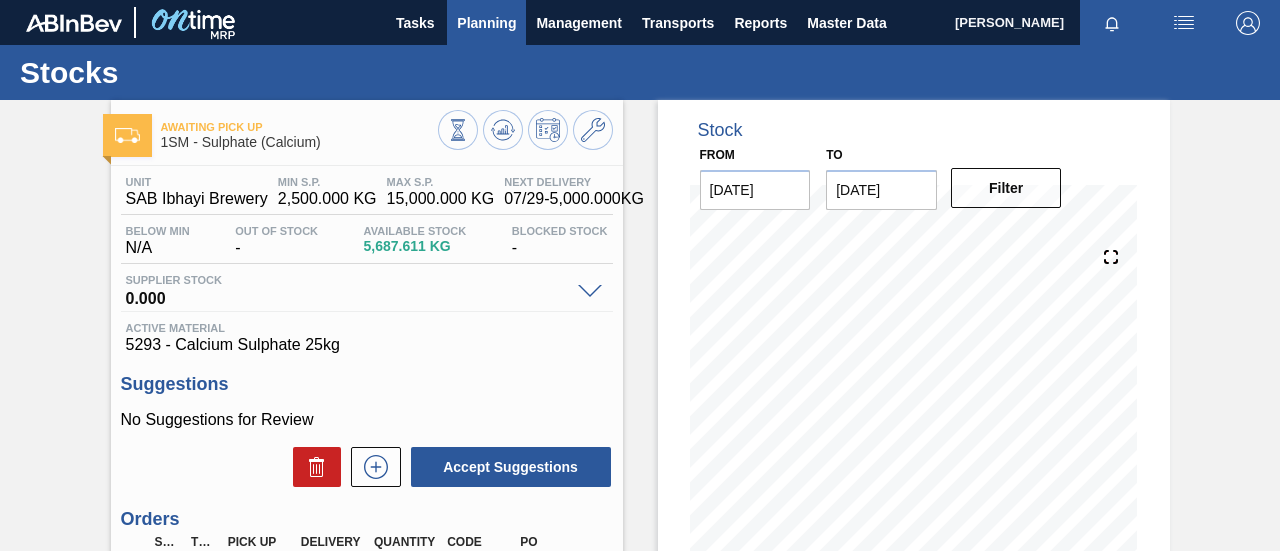 click on "Planning" at bounding box center [486, 23] 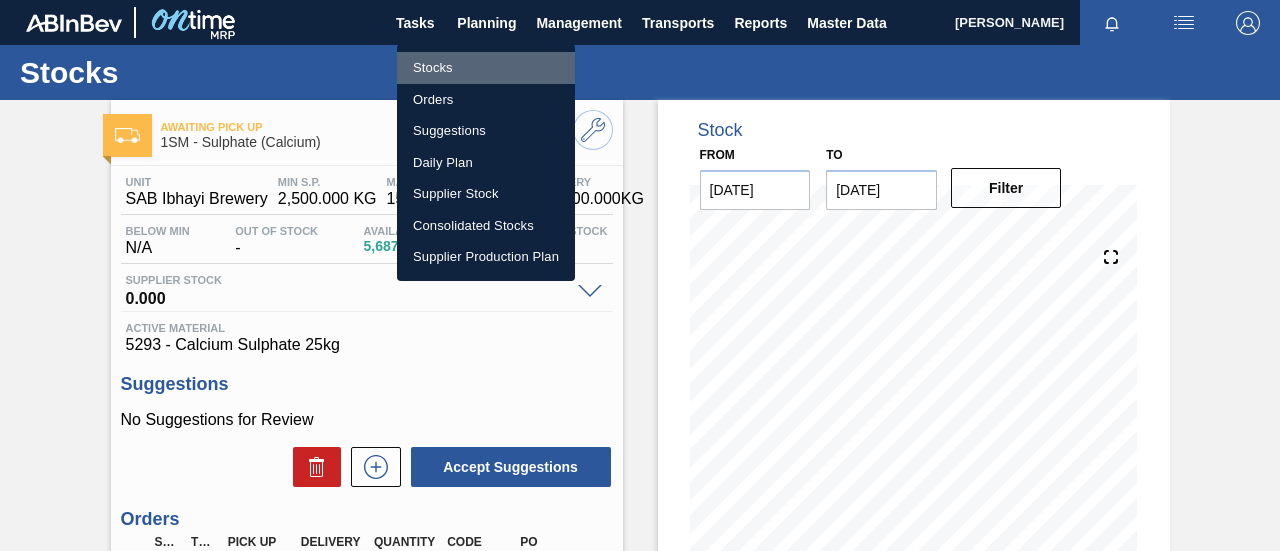 click on "Stocks" at bounding box center (486, 68) 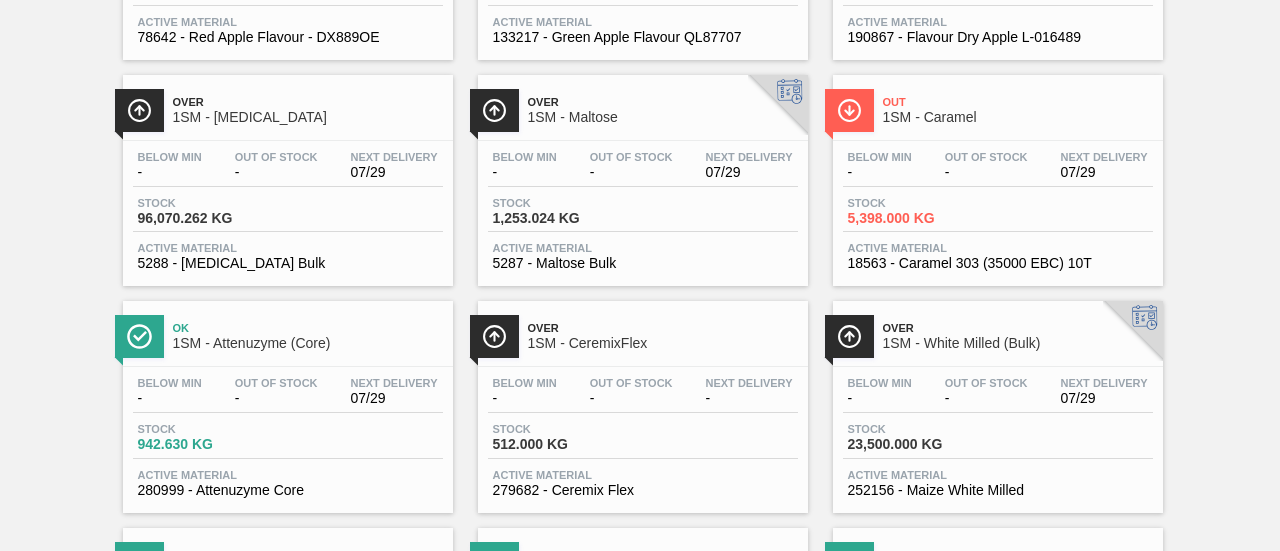 scroll, scrollTop: 1400, scrollLeft: 0, axis: vertical 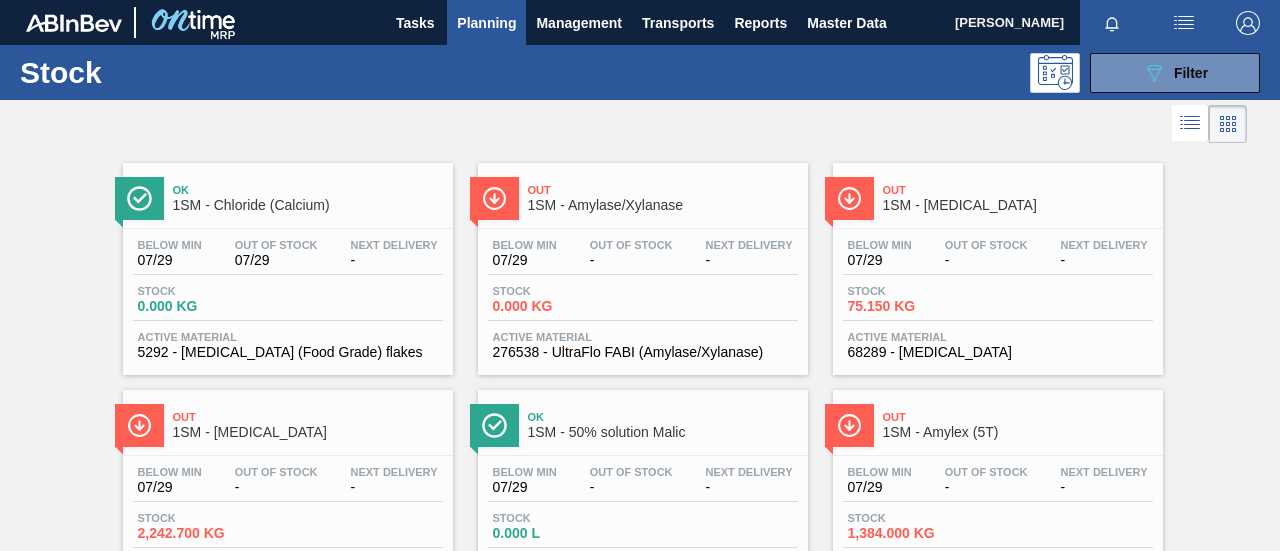 click on "Planning" at bounding box center (486, 23) 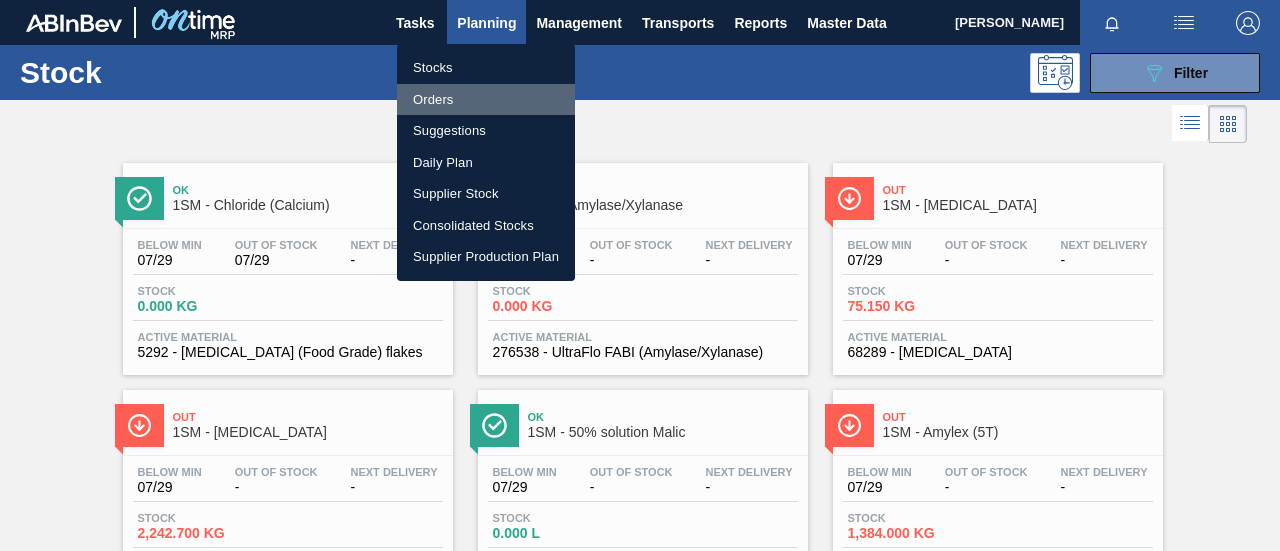 click on "Orders" at bounding box center [486, 100] 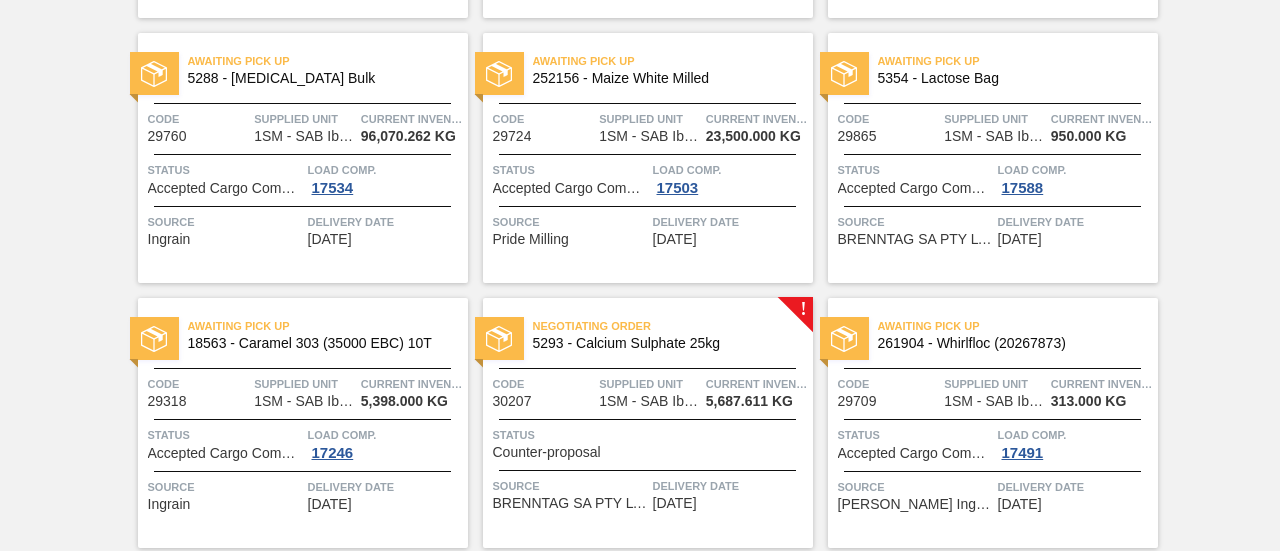 scroll, scrollTop: 2450, scrollLeft: 0, axis: vertical 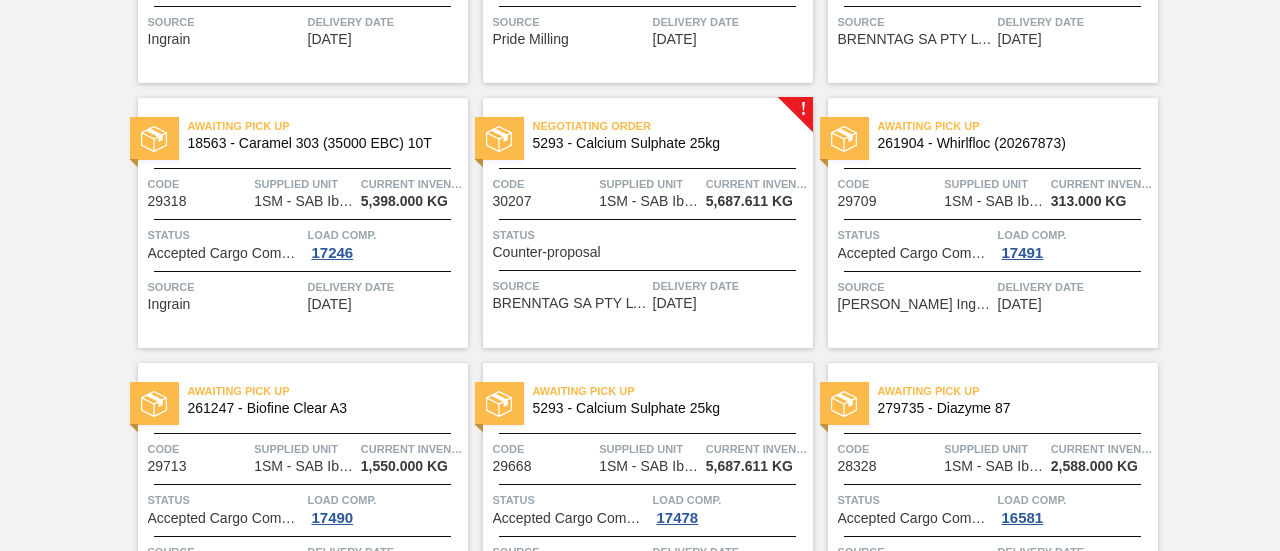 click on "Status Counter-proposal" at bounding box center (650, 242) 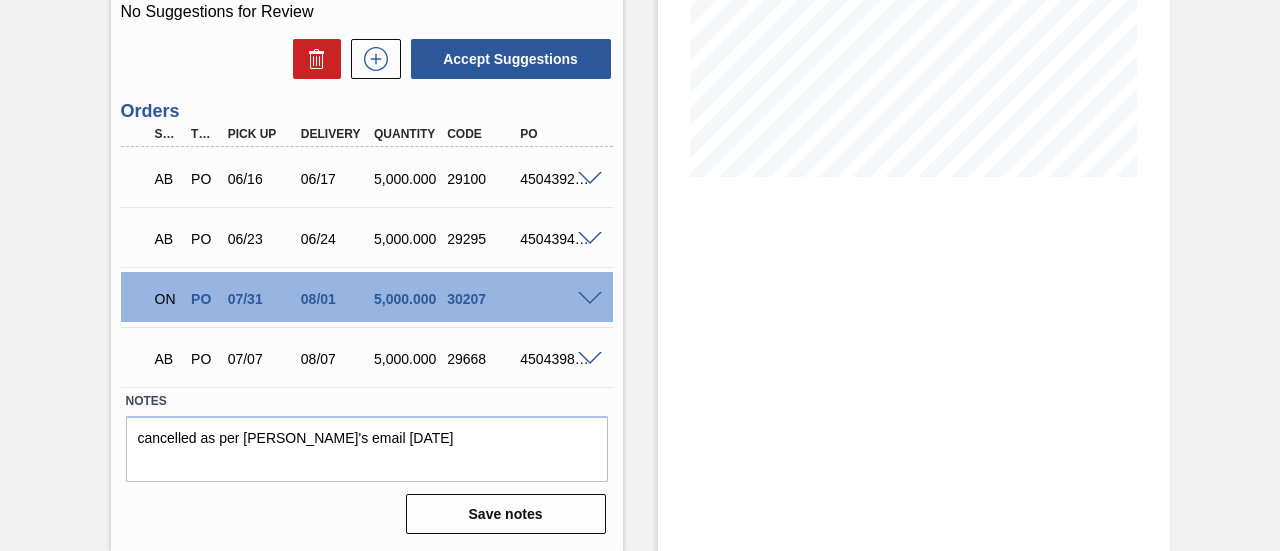 scroll, scrollTop: 410, scrollLeft: 0, axis: vertical 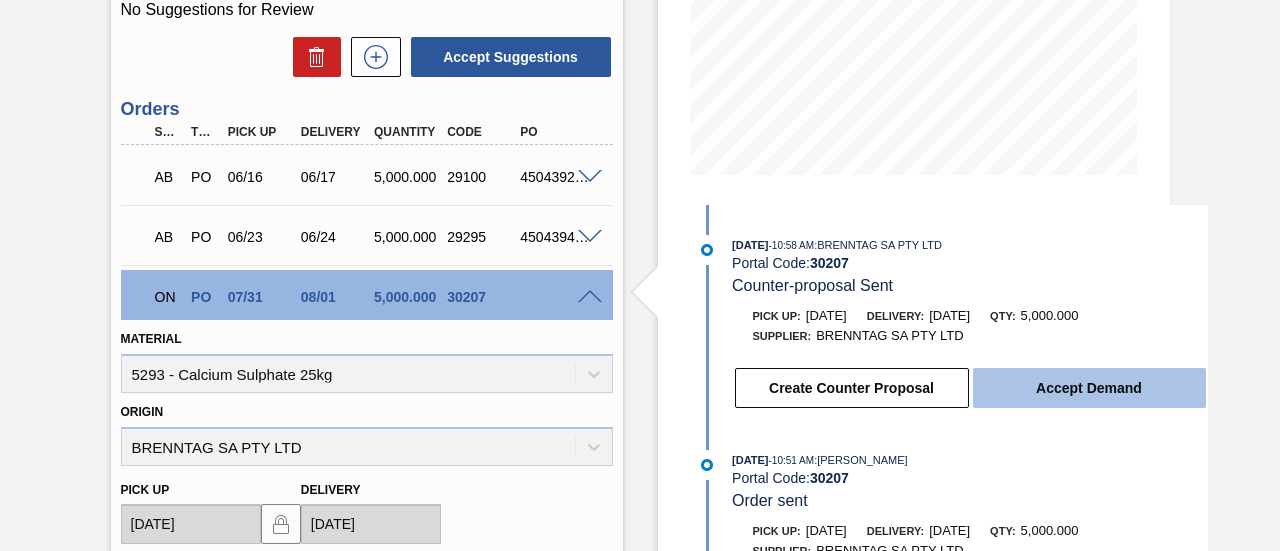 click on "Accept Demand" at bounding box center [1089, 388] 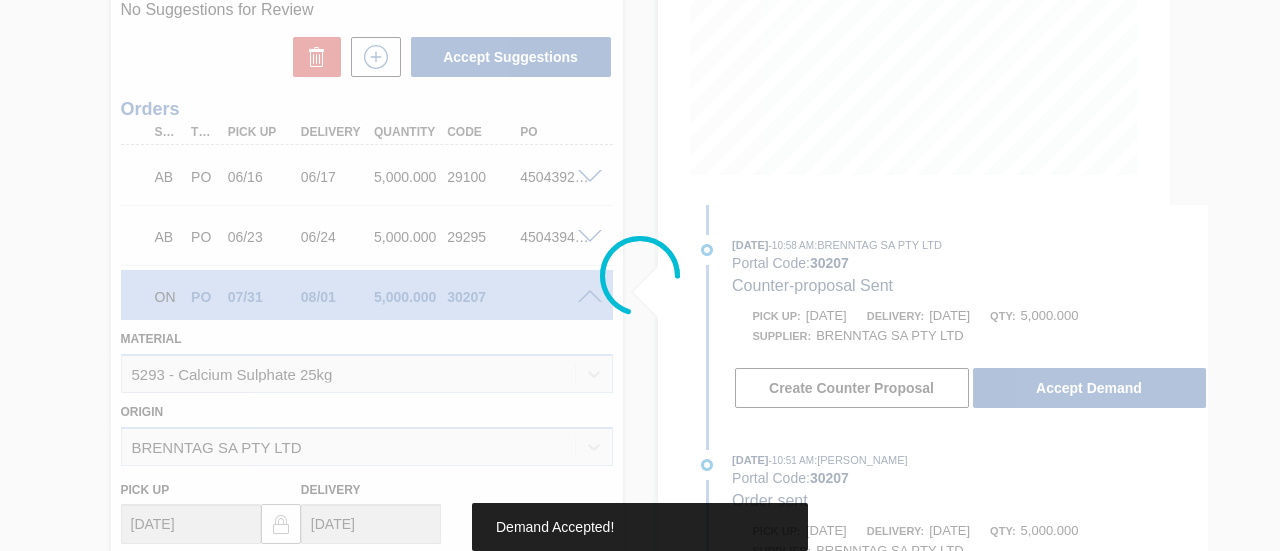 type on "[DATE]" 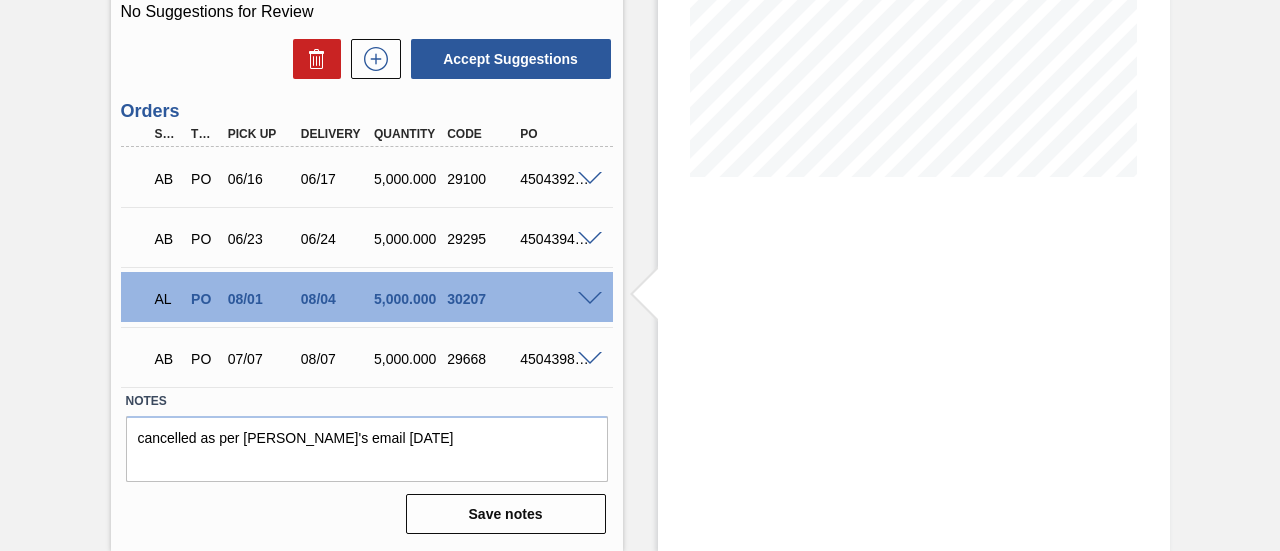 click at bounding box center (590, 299) 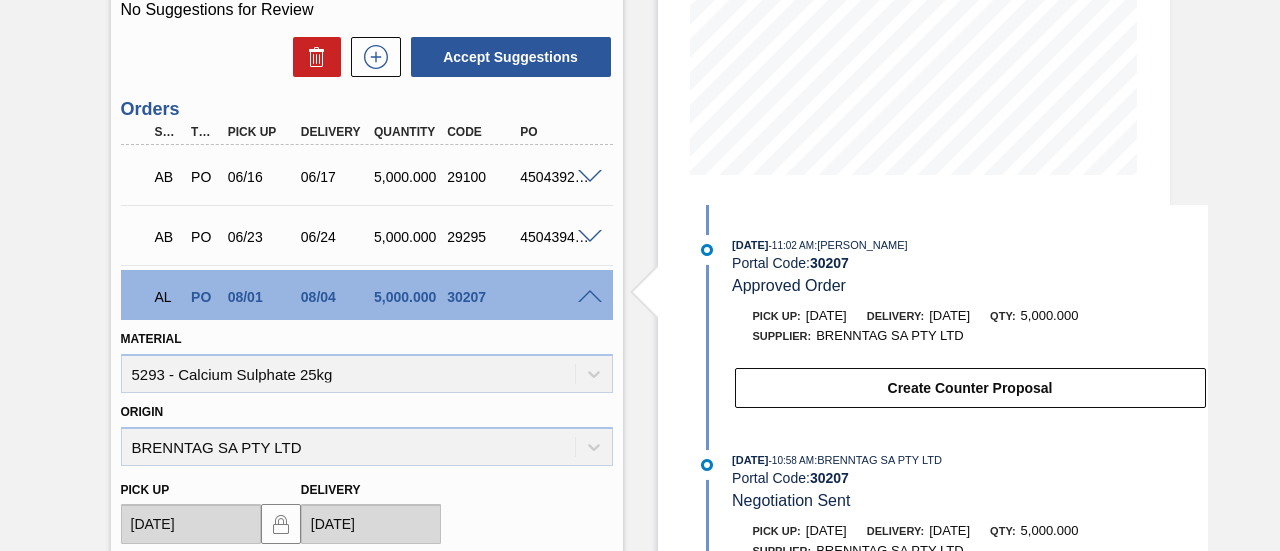 scroll, scrollTop: 100, scrollLeft: 0, axis: vertical 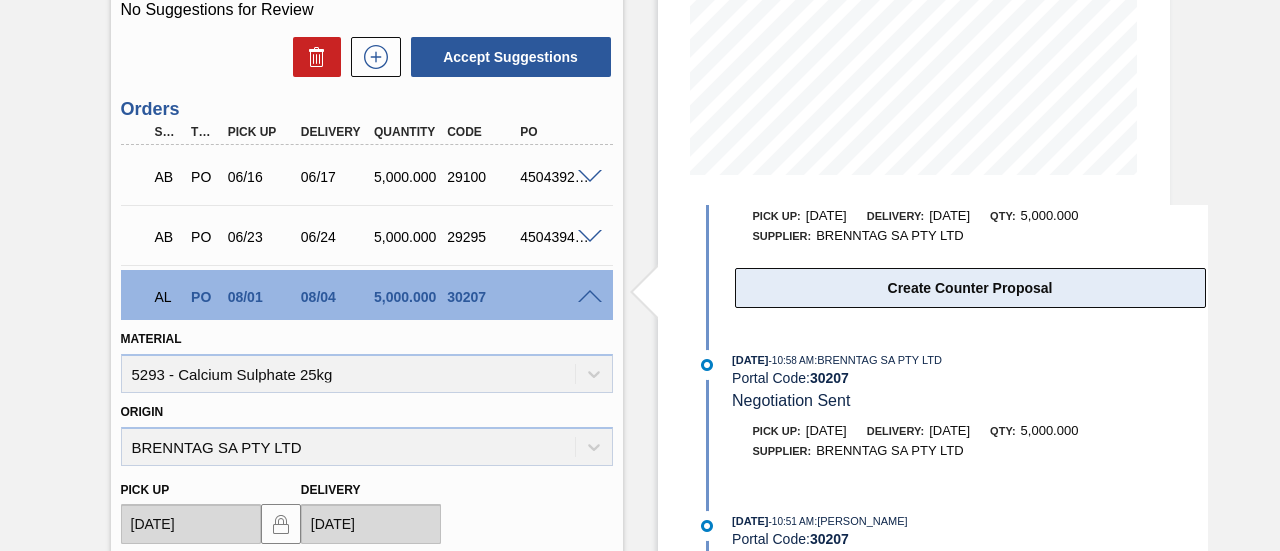 click on "Create Counter Proposal" at bounding box center [970, 288] 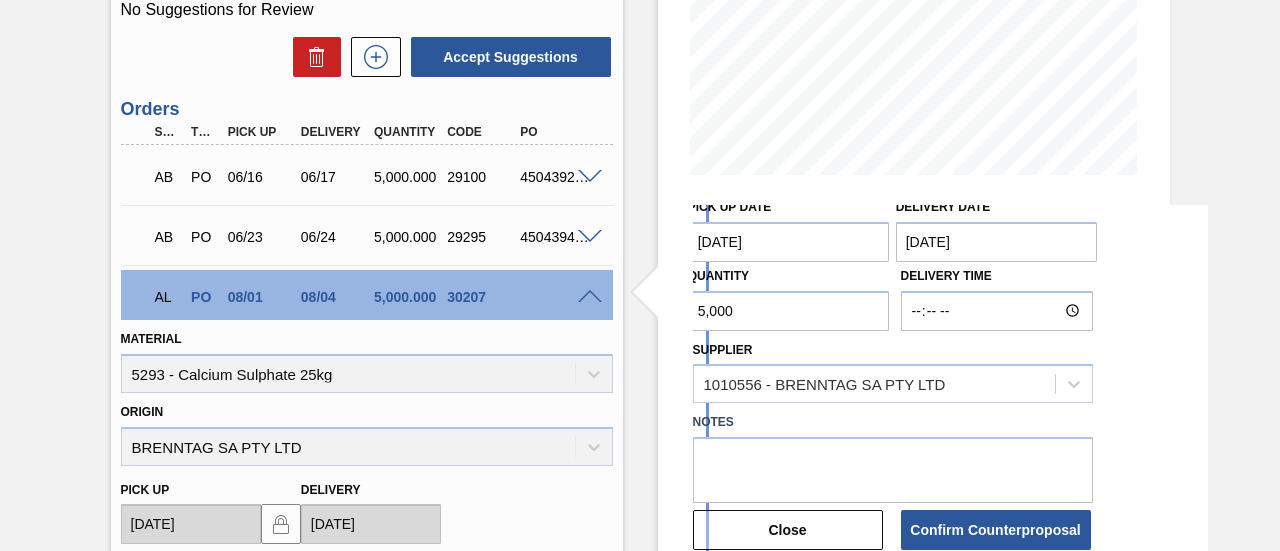 scroll, scrollTop: 200, scrollLeft: 0, axis: vertical 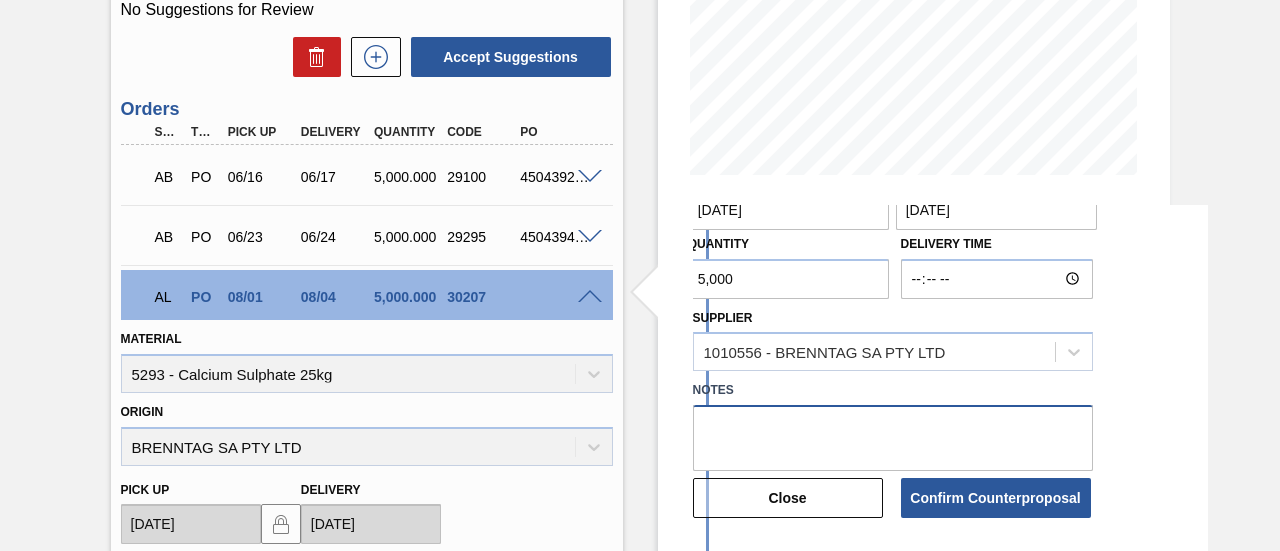 click at bounding box center [893, 438] 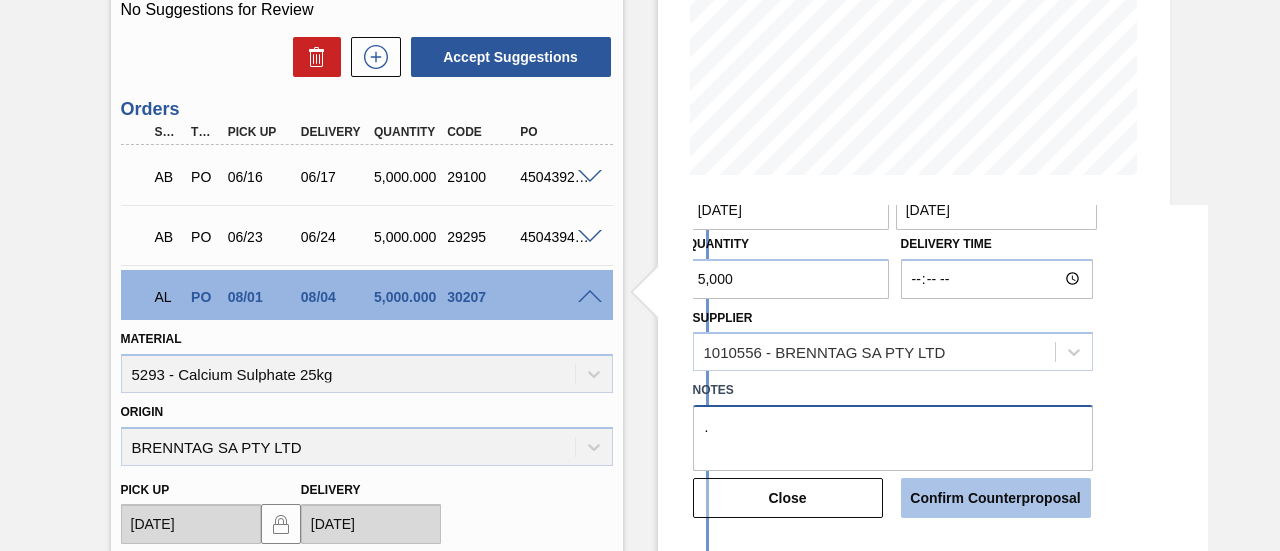 type on "." 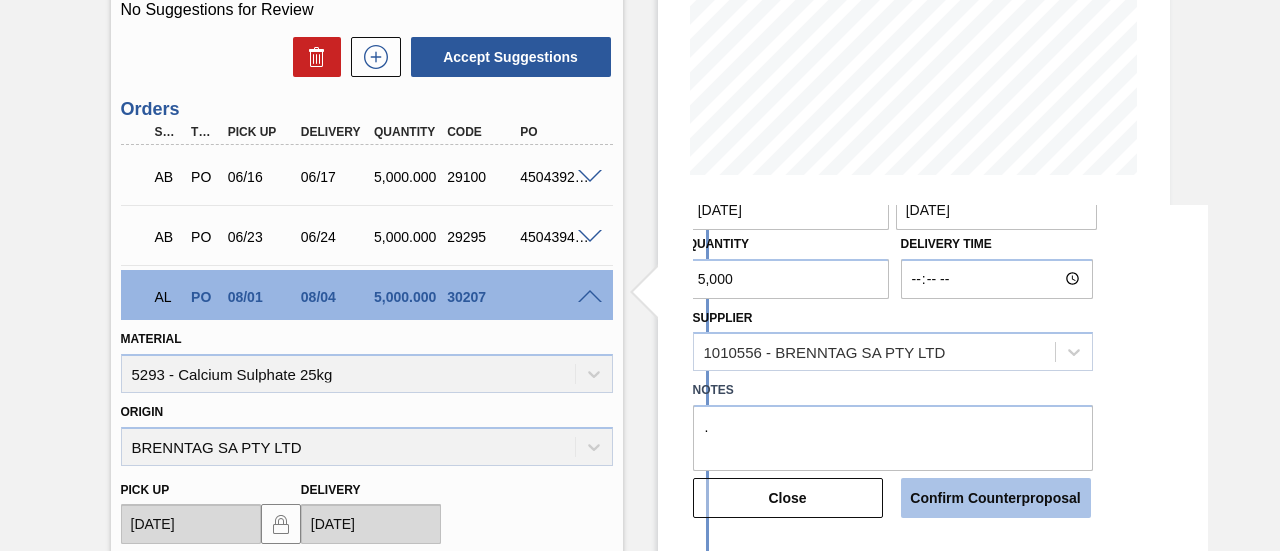 click on "Confirm Counterproposal" at bounding box center [996, 498] 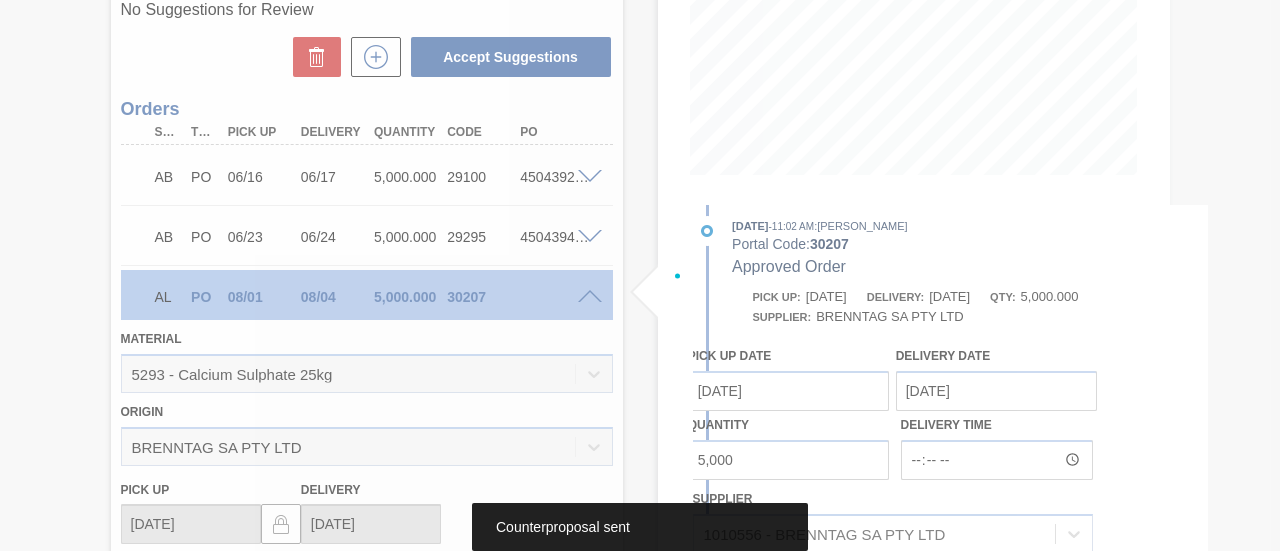 scroll, scrollTop: 383, scrollLeft: 0, axis: vertical 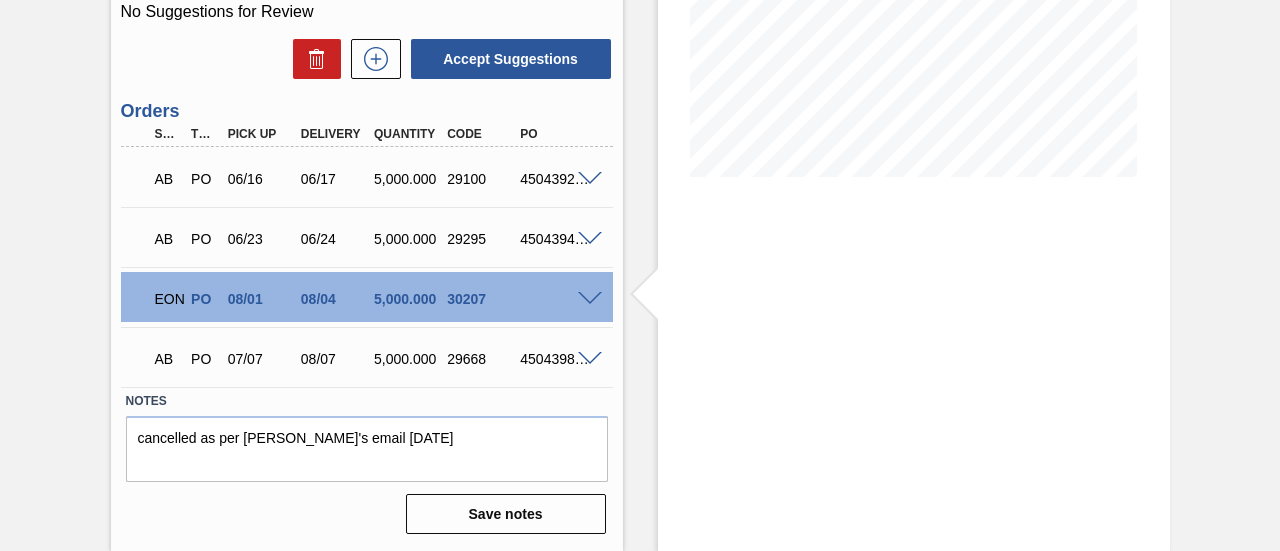 click at bounding box center (590, 299) 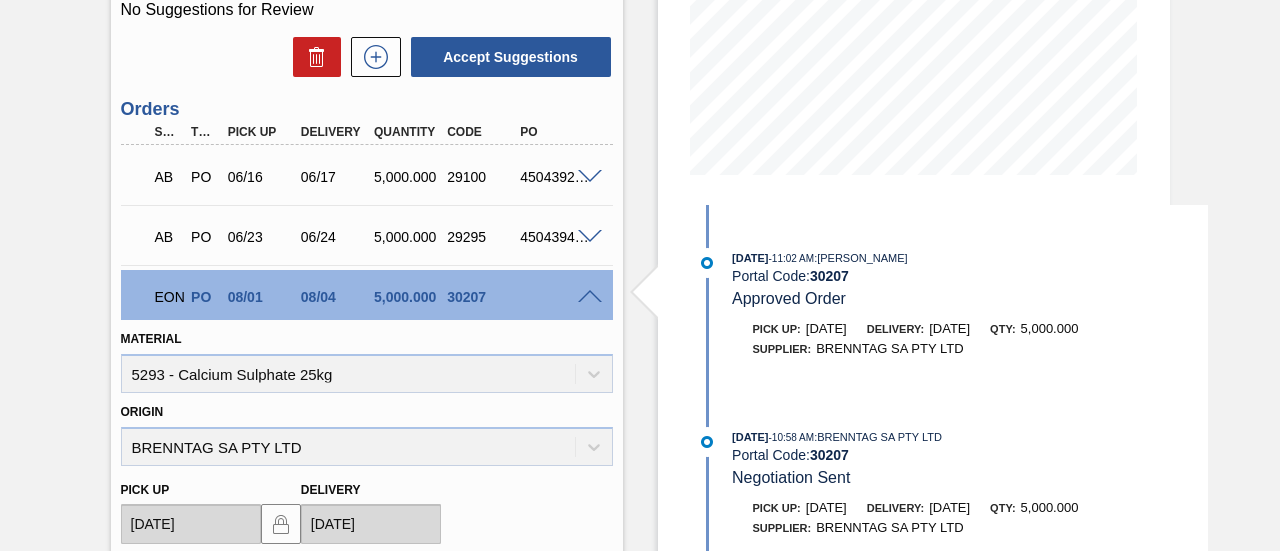 scroll, scrollTop: 370, scrollLeft: 0, axis: vertical 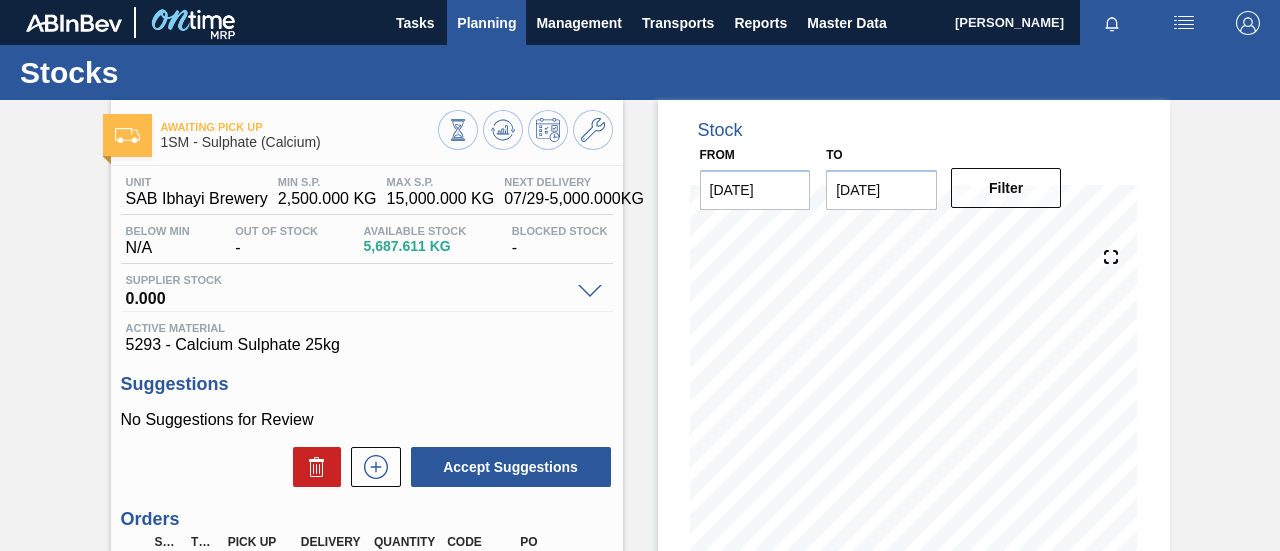 click on "Planning" at bounding box center [486, 23] 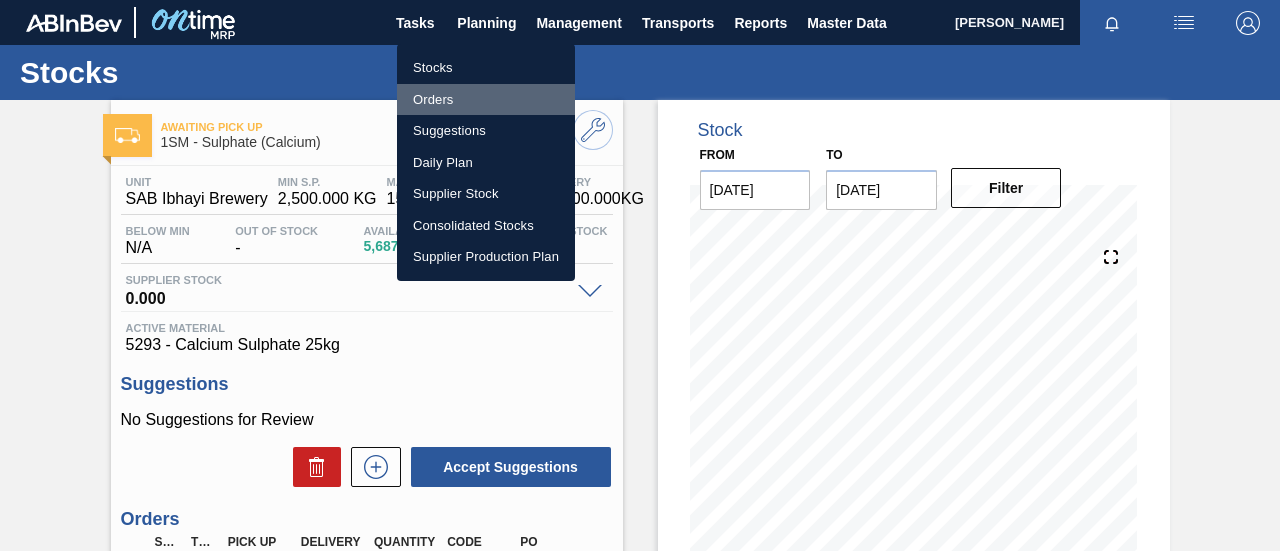click on "Orders" at bounding box center [486, 100] 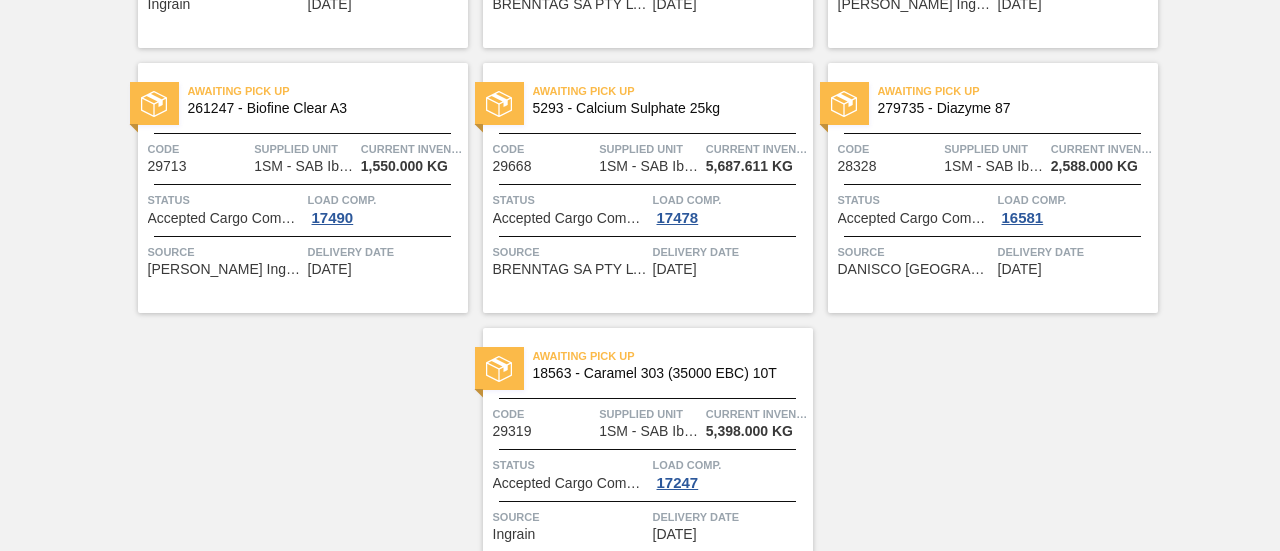 scroll, scrollTop: 2550, scrollLeft: 0, axis: vertical 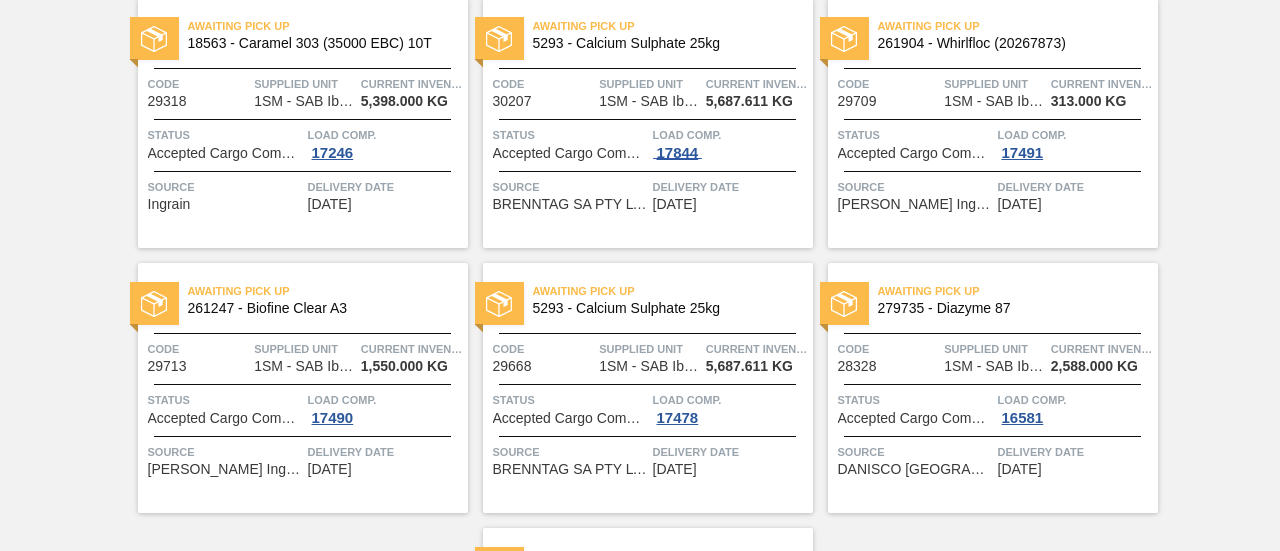 click on "17844" at bounding box center (678, 153) 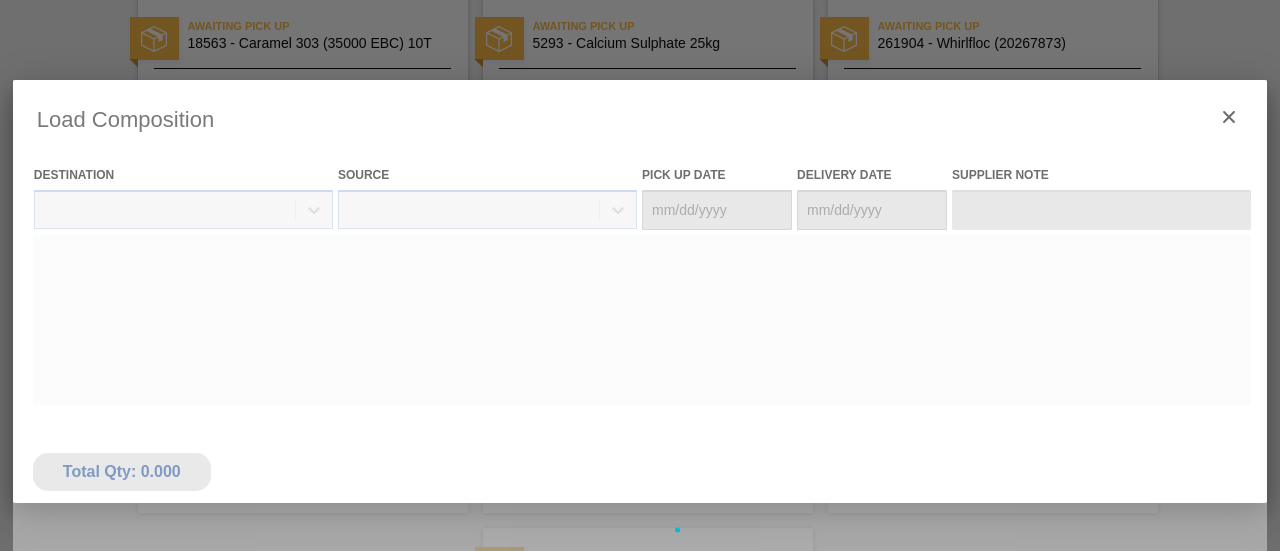 type on "[DATE]" 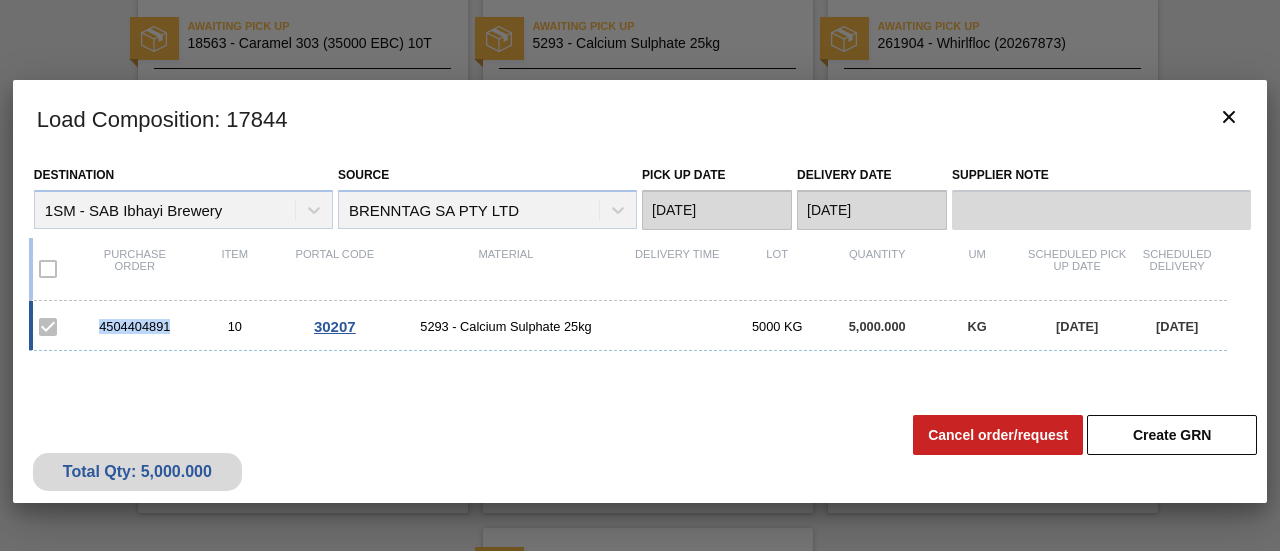 drag, startPoint x: 169, startPoint y: 323, endPoint x: 96, endPoint y: 331, distance: 73.43705 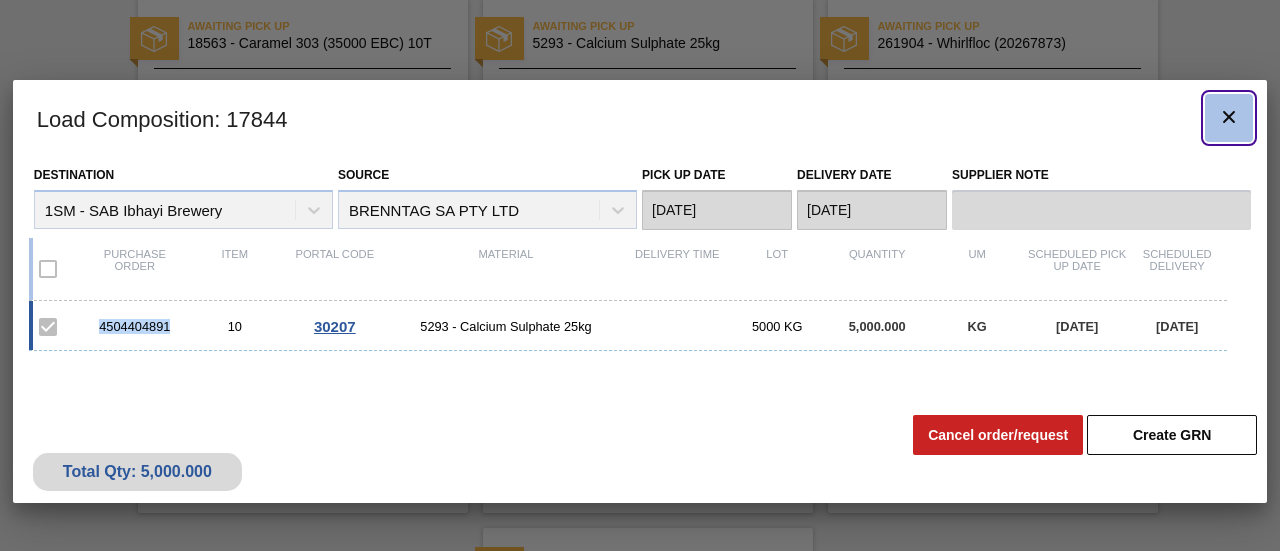 click 